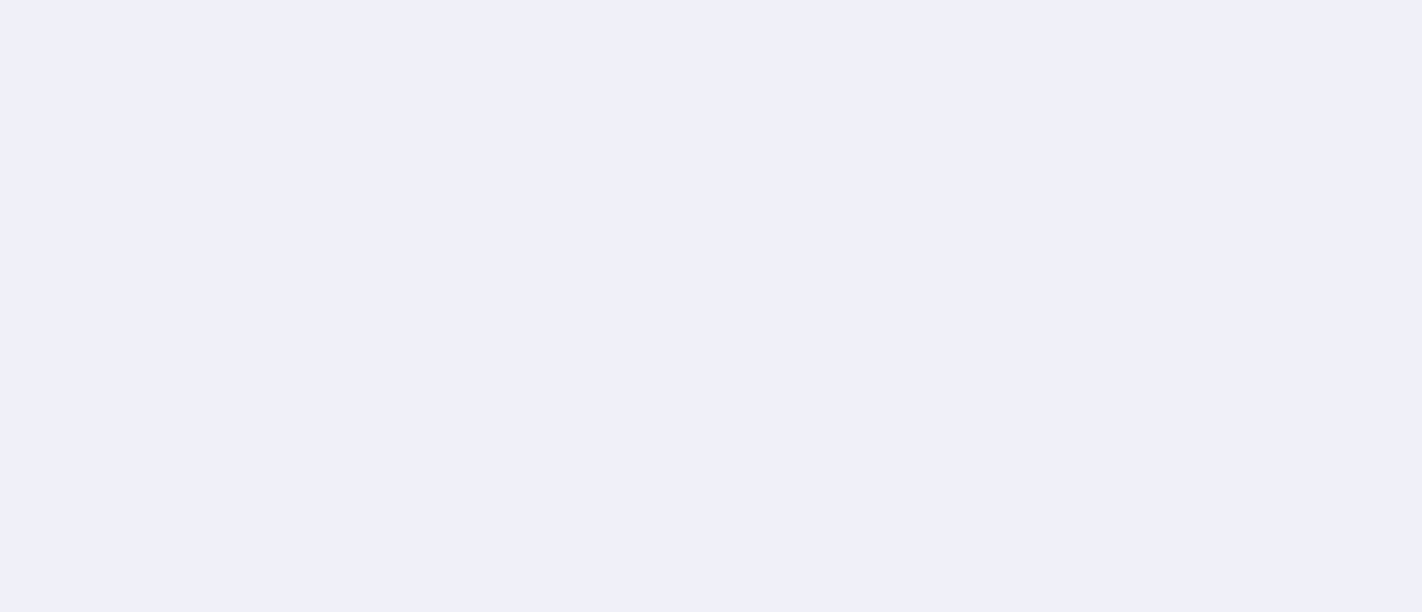 scroll, scrollTop: 0, scrollLeft: 0, axis: both 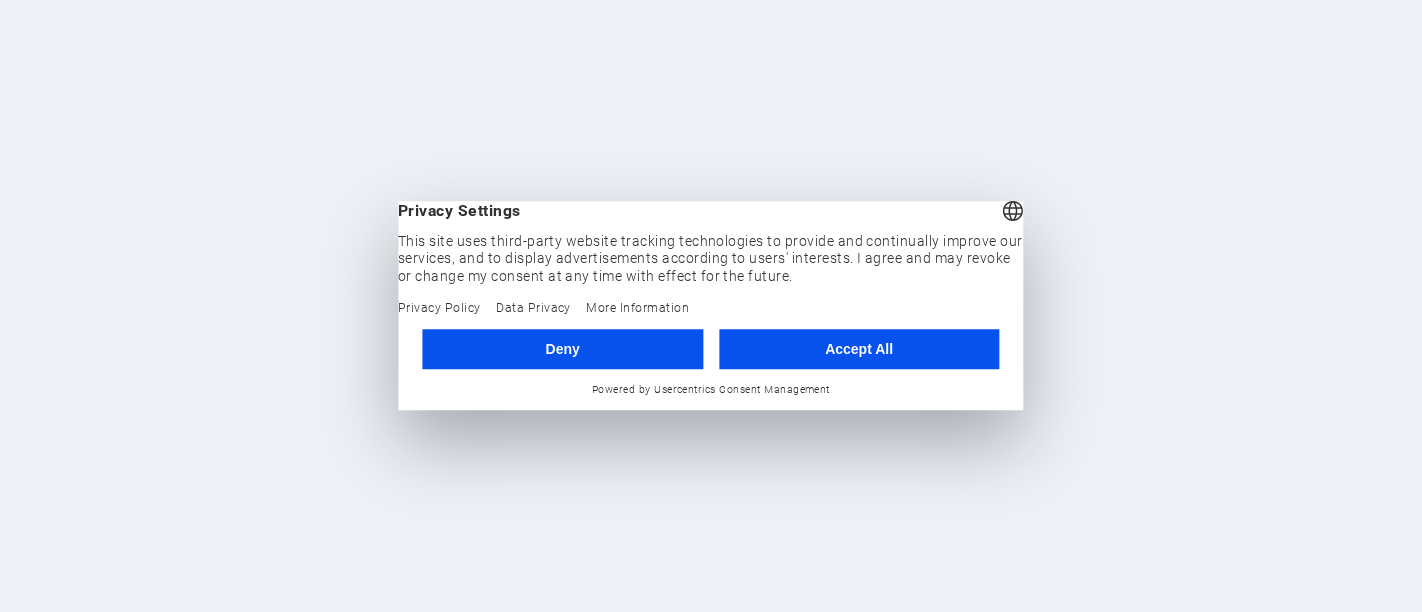 click on "Accept All" at bounding box center (859, 349) 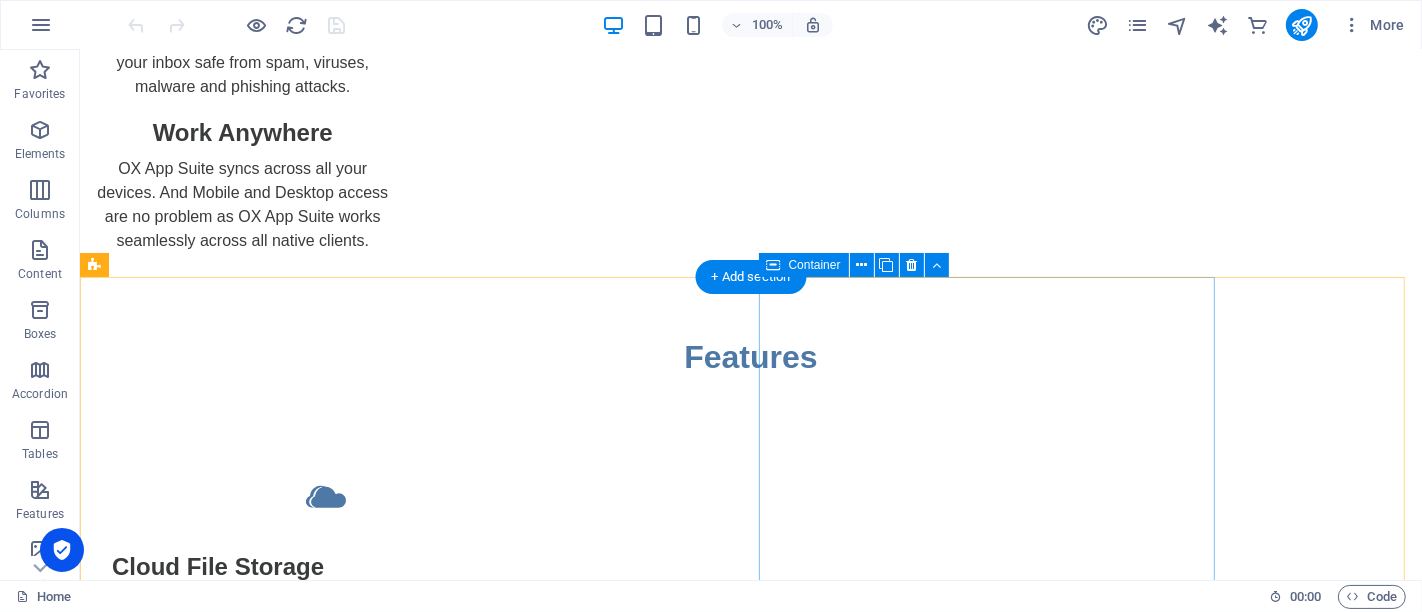 scroll, scrollTop: 1444, scrollLeft: 0, axis: vertical 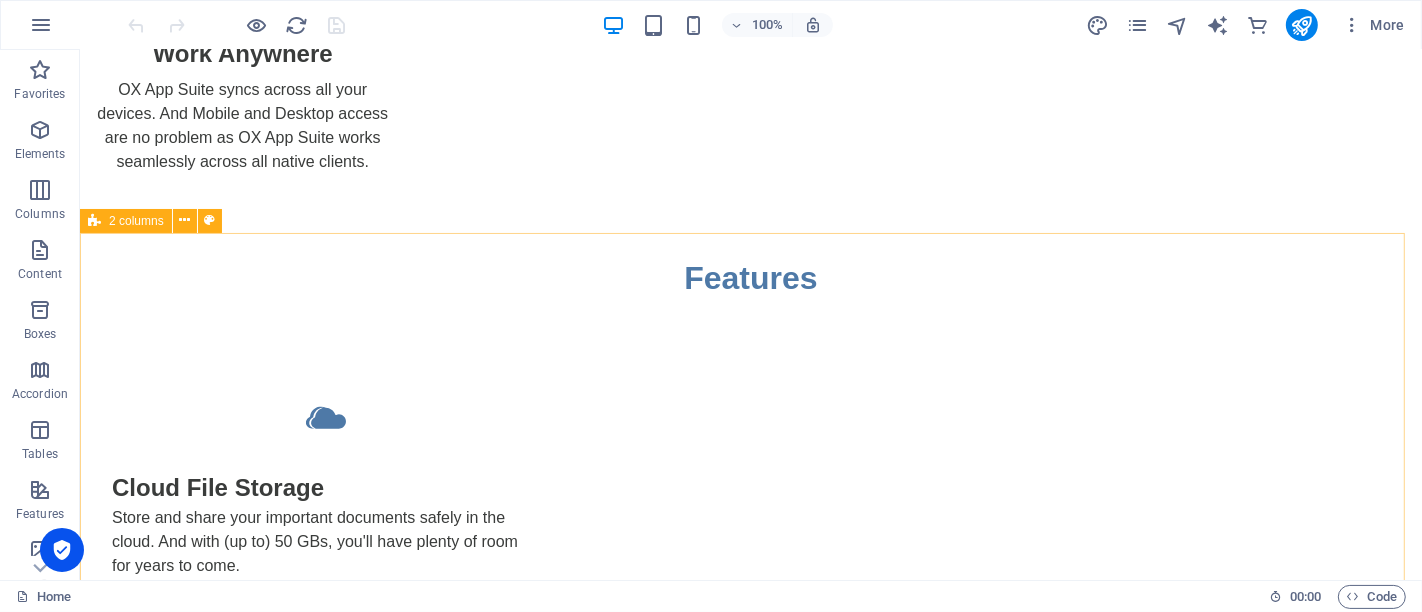 click on "2 columns" at bounding box center (136, 221) 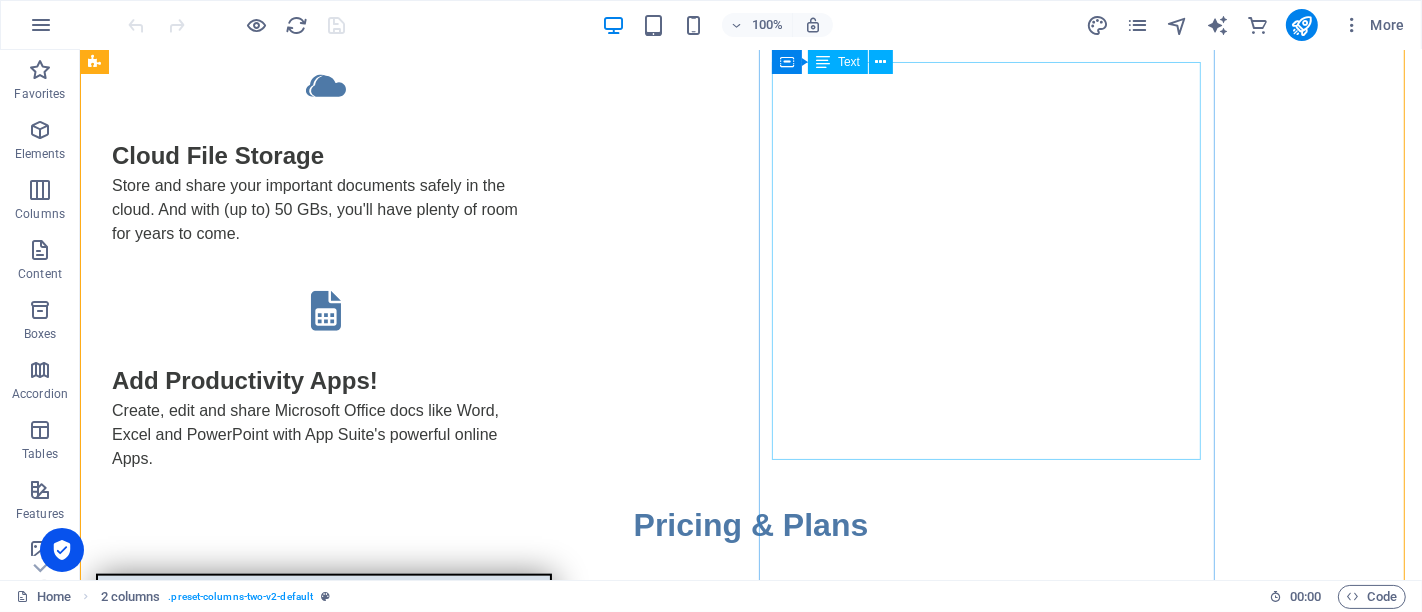 scroll, scrollTop: 1555, scrollLeft: 0, axis: vertical 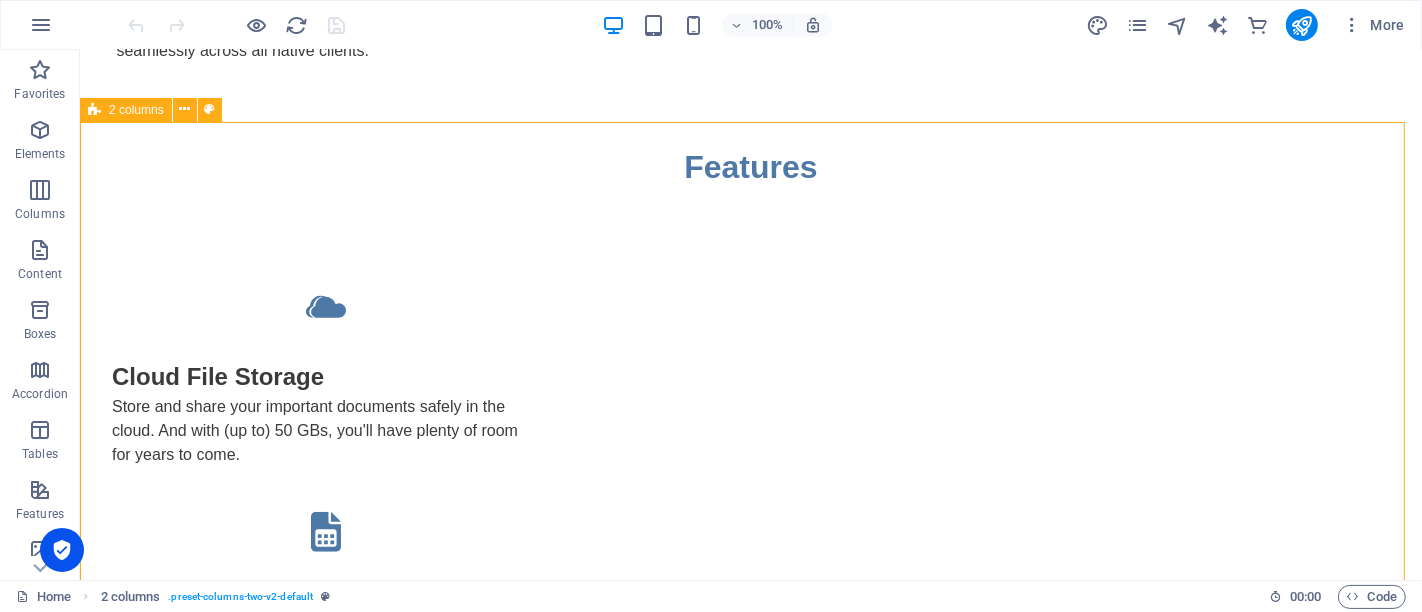 click on "2 columns" at bounding box center (136, 110) 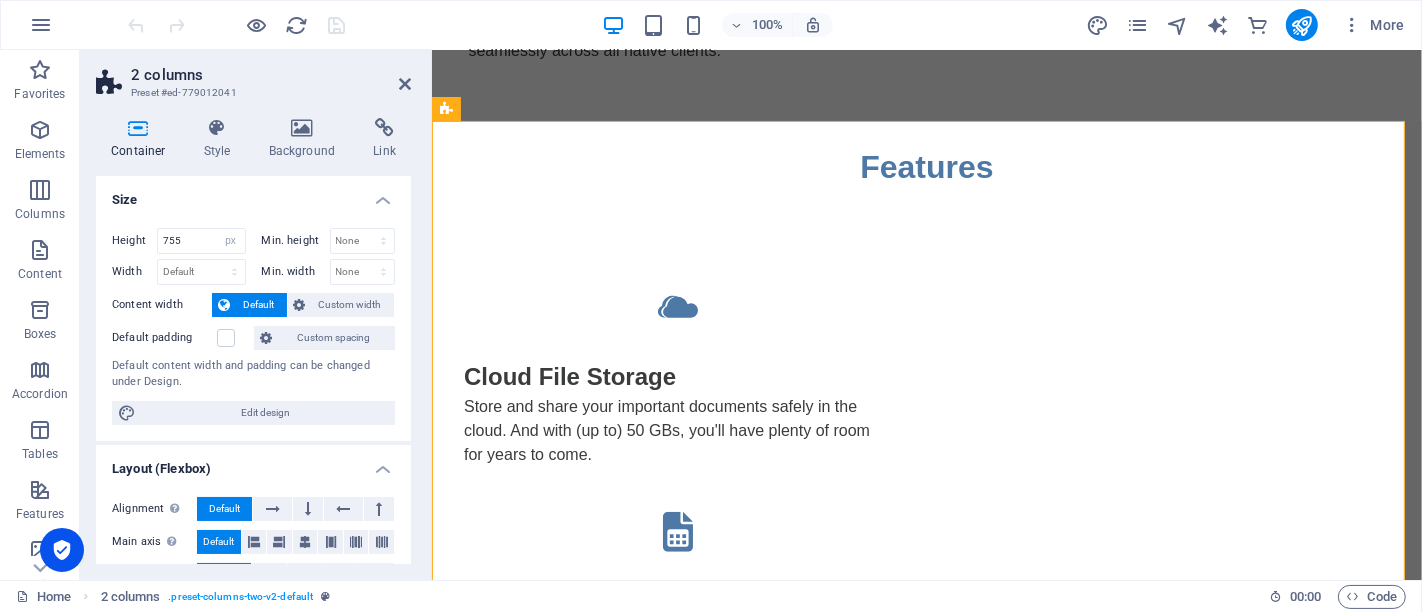 scroll, scrollTop: 1554, scrollLeft: 0, axis: vertical 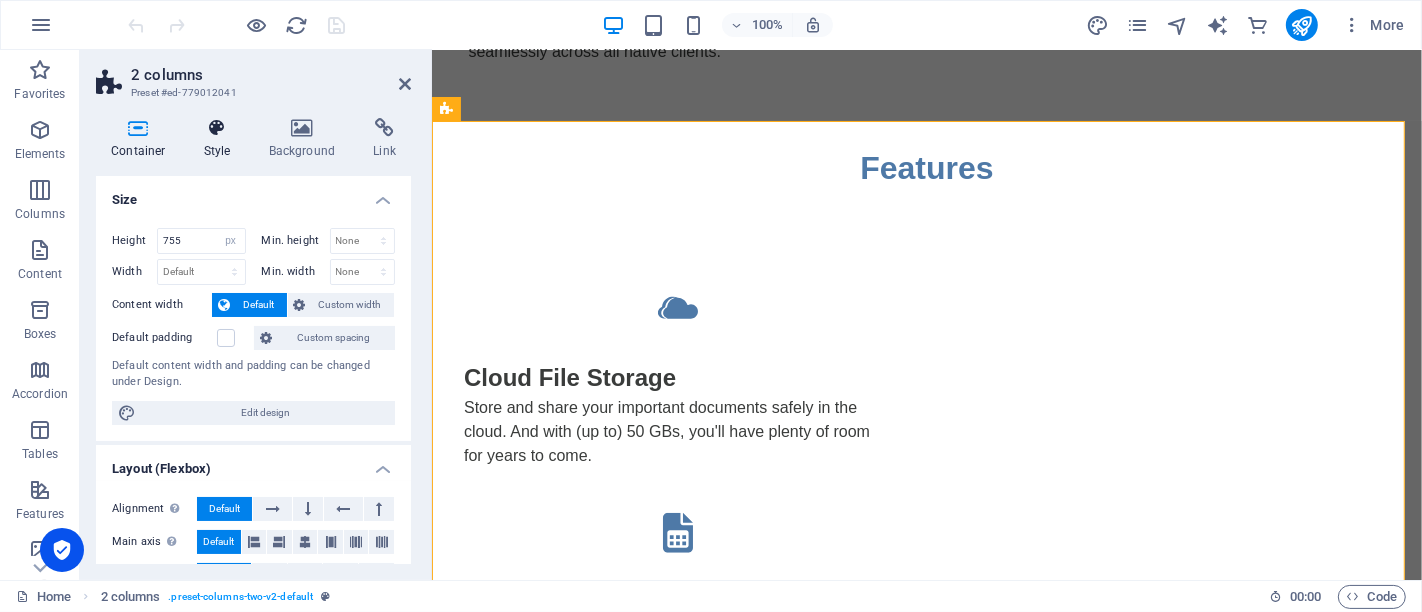 click at bounding box center (217, 128) 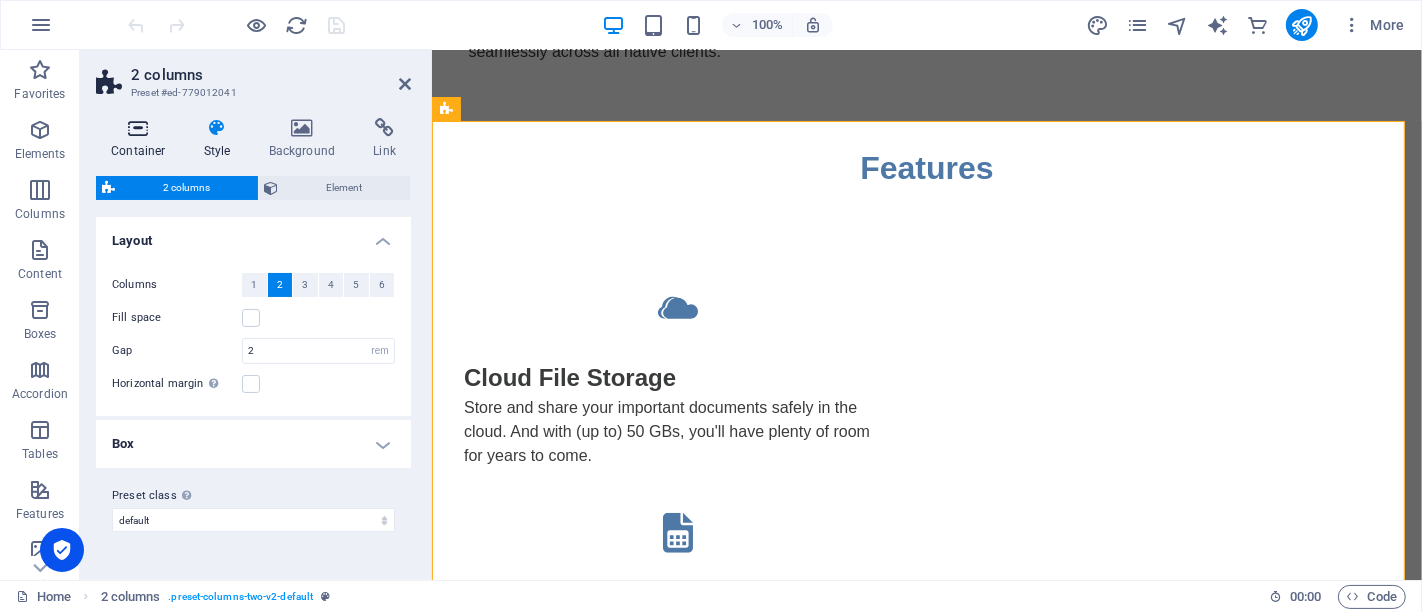 click on "Container" at bounding box center (142, 139) 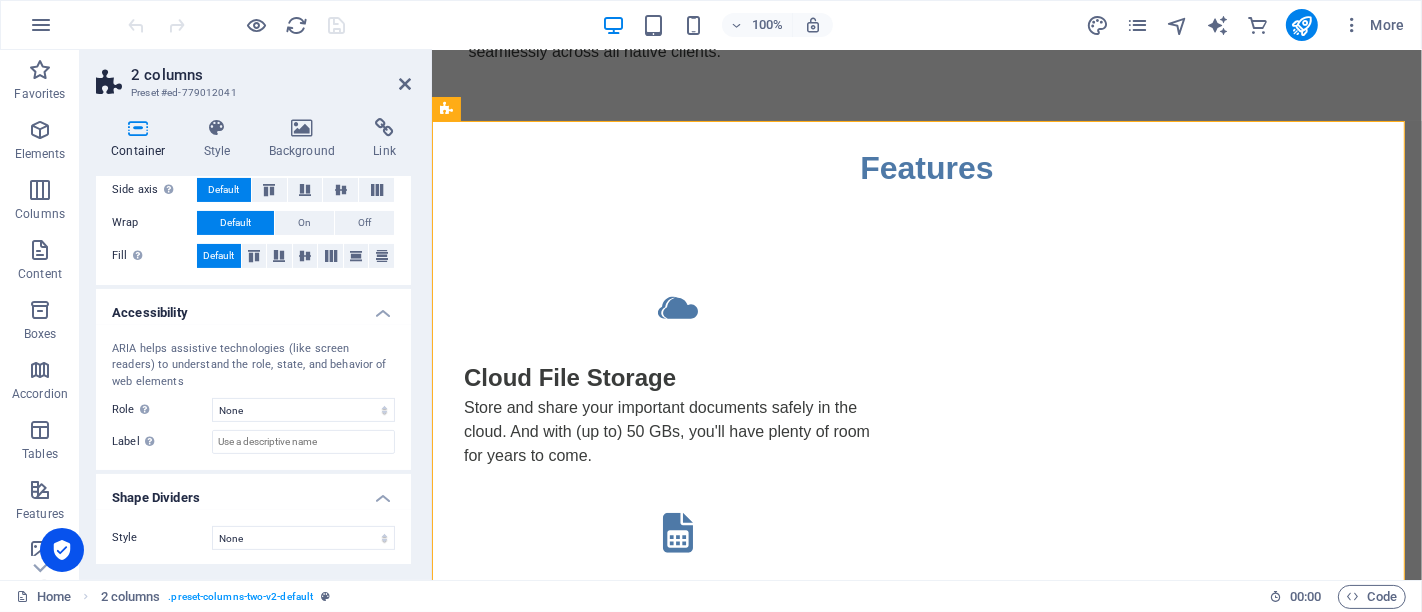 scroll, scrollTop: 0, scrollLeft: 0, axis: both 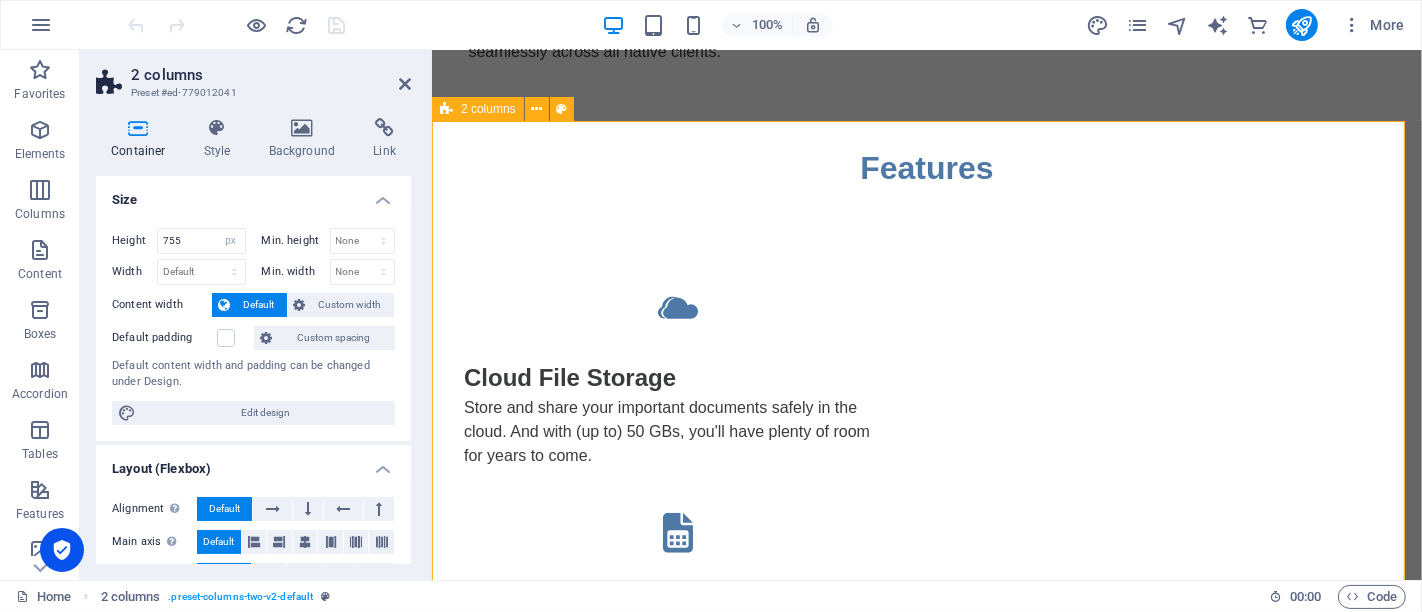 click on "2 columns" at bounding box center (488, 109) 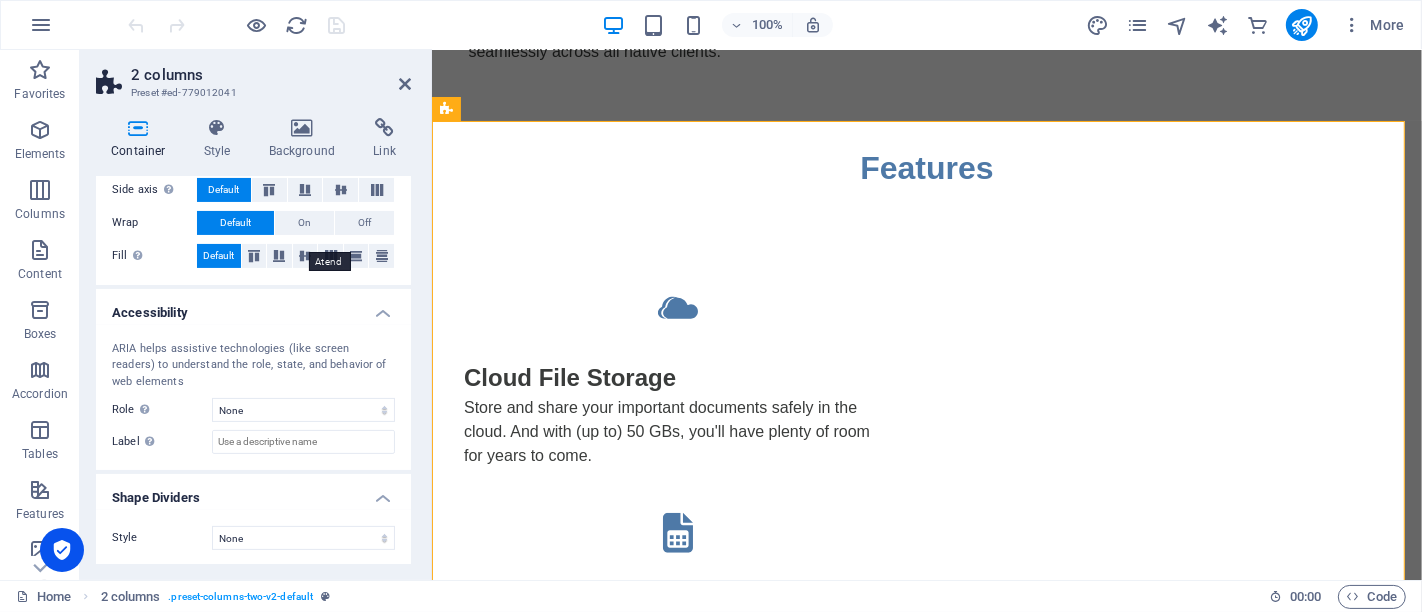 scroll, scrollTop: 0, scrollLeft: 0, axis: both 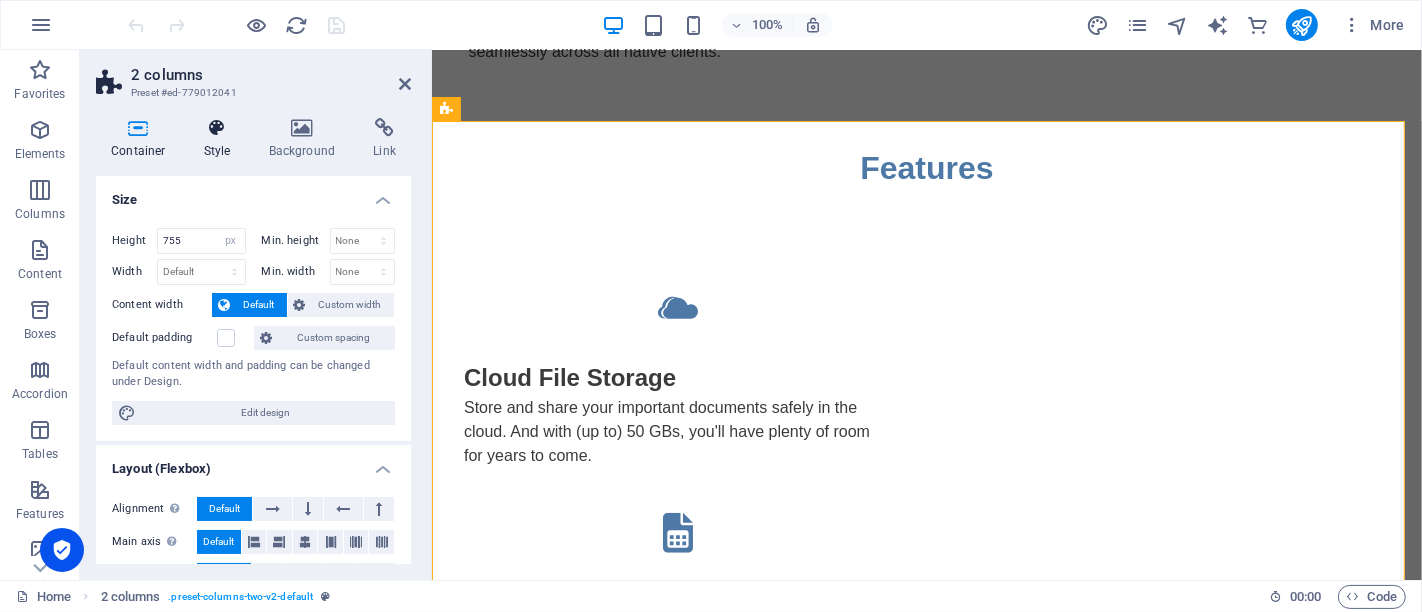 click at bounding box center [217, 128] 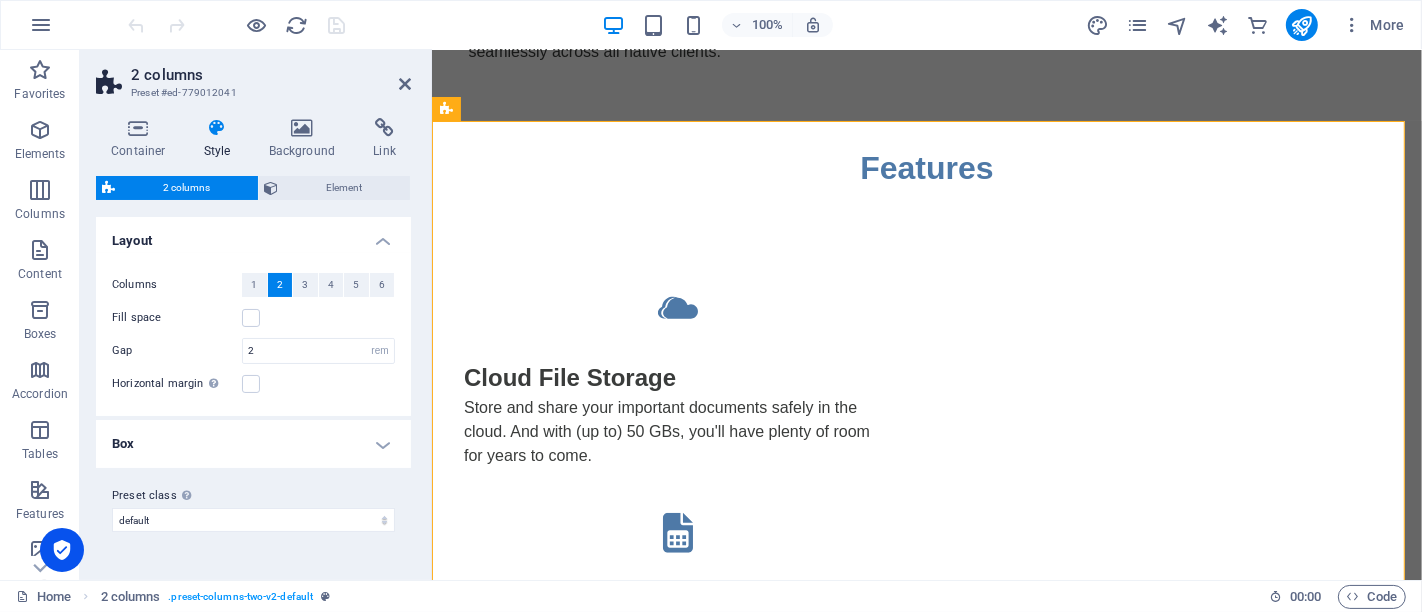 click on "Box" at bounding box center (253, 444) 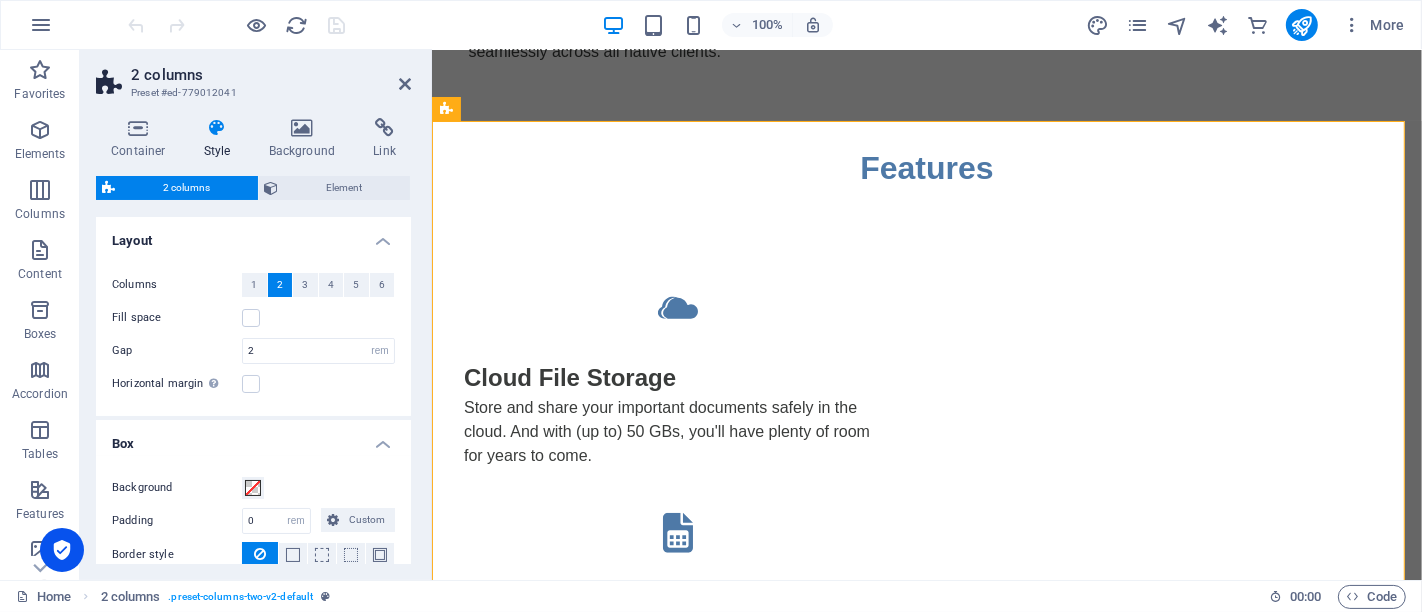 click on "Box" at bounding box center (253, 438) 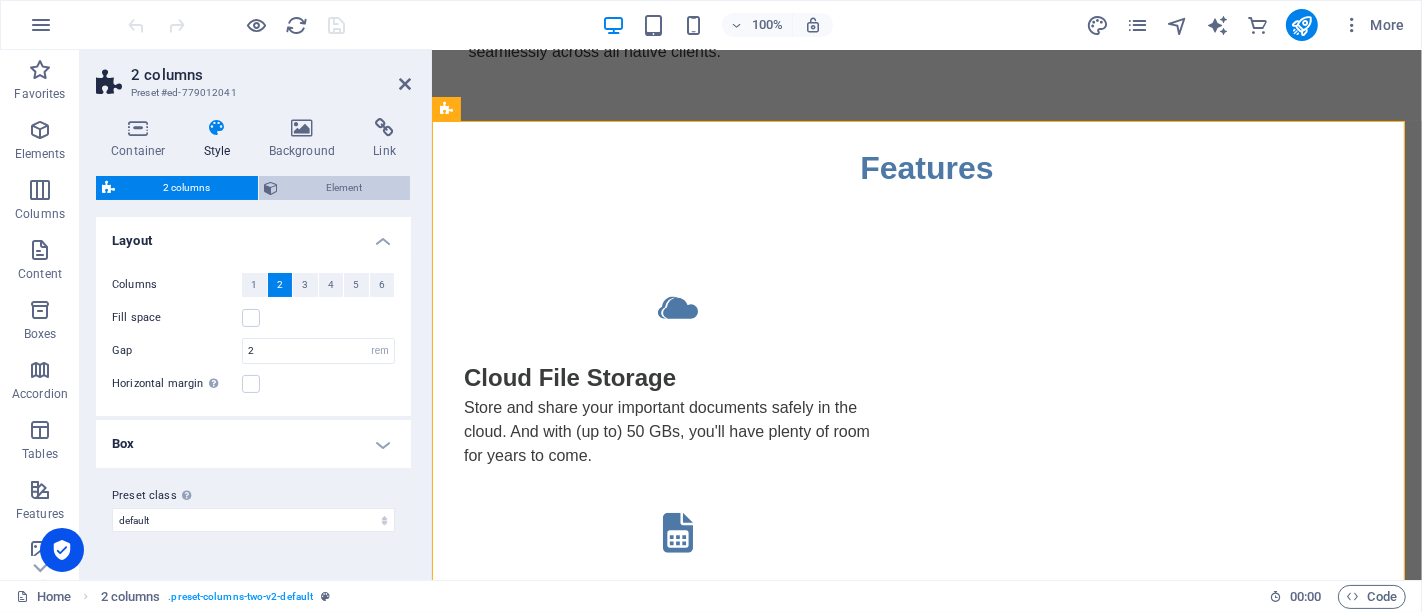 click on "Element" at bounding box center (345, 188) 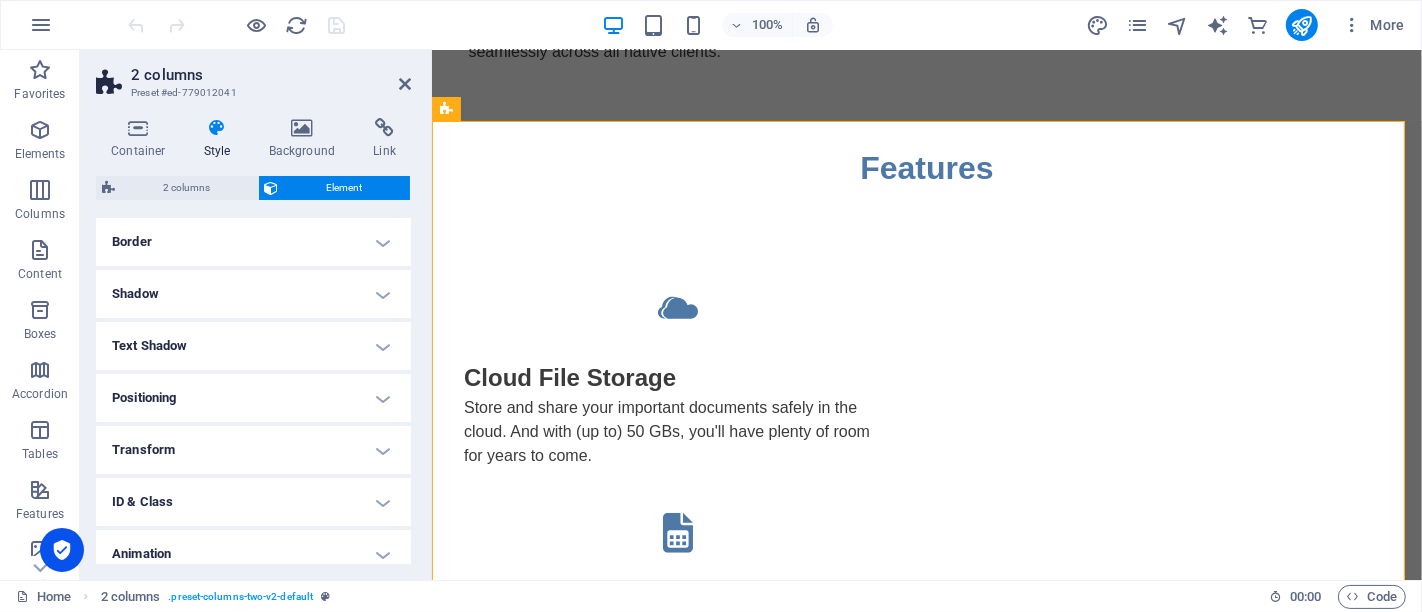 scroll, scrollTop: 111, scrollLeft: 0, axis: vertical 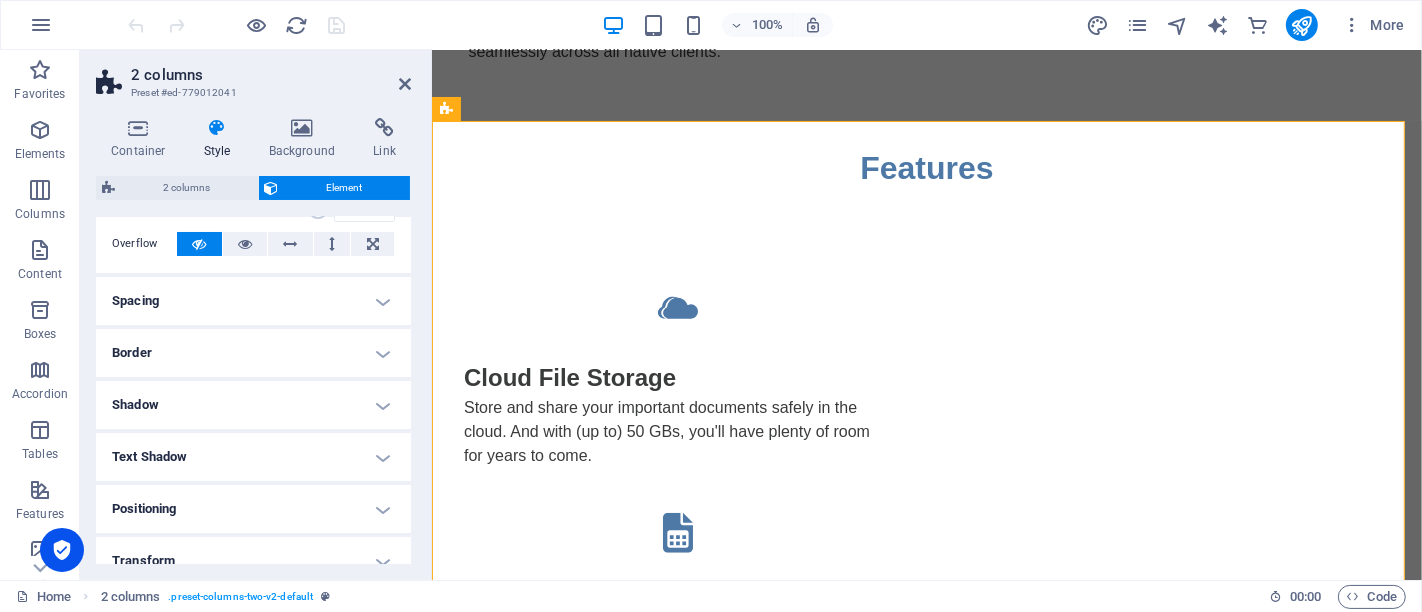 click on "Spacing" at bounding box center (253, 301) 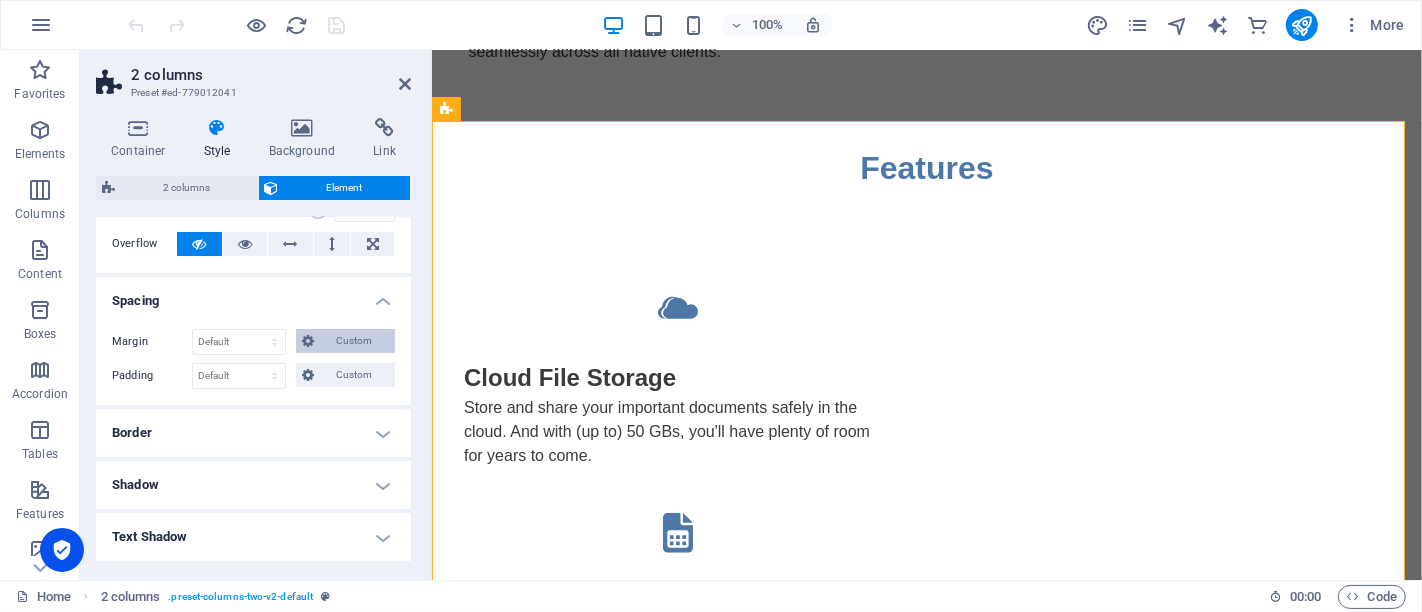 click on "Custom" at bounding box center [354, 341] 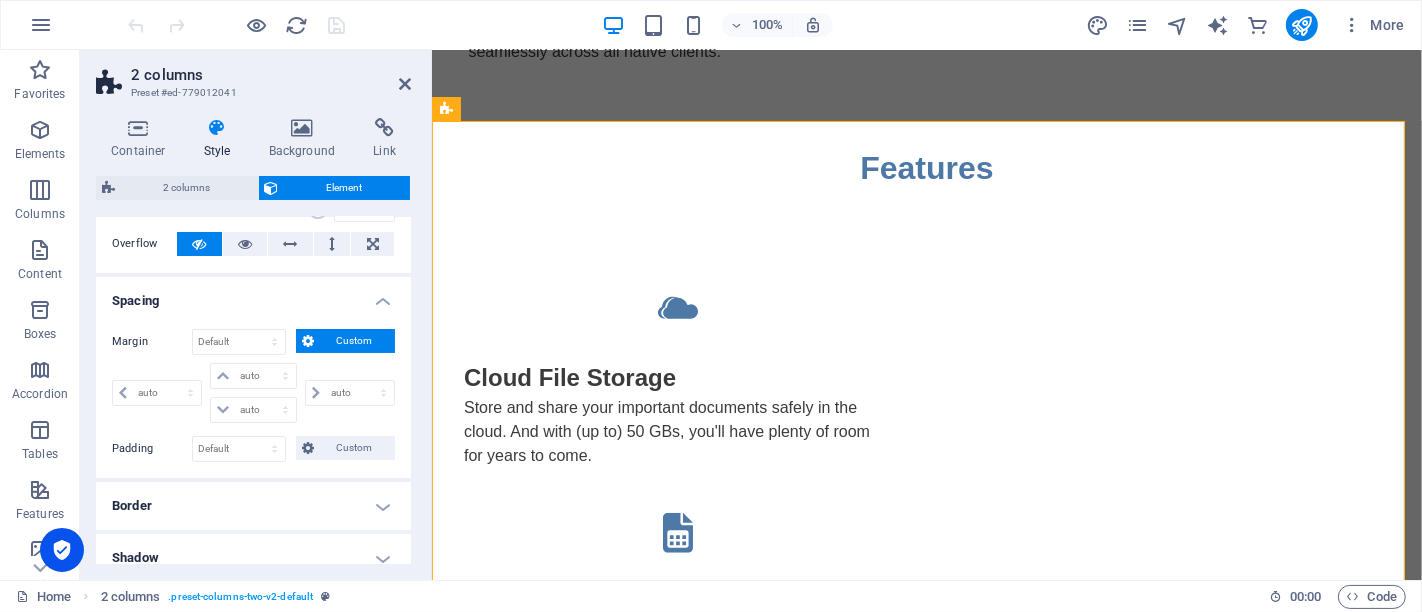 click on "Custom" at bounding box center (354, 341) 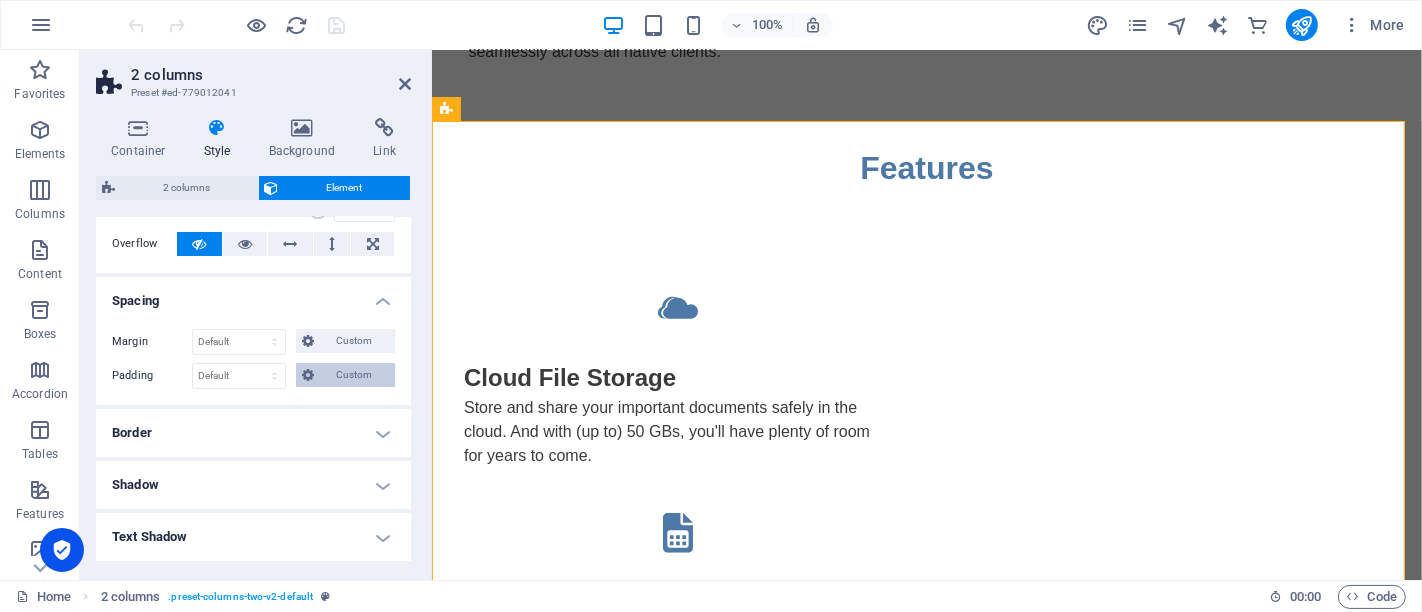 click on "Custom" at bounding box center [354, 375] 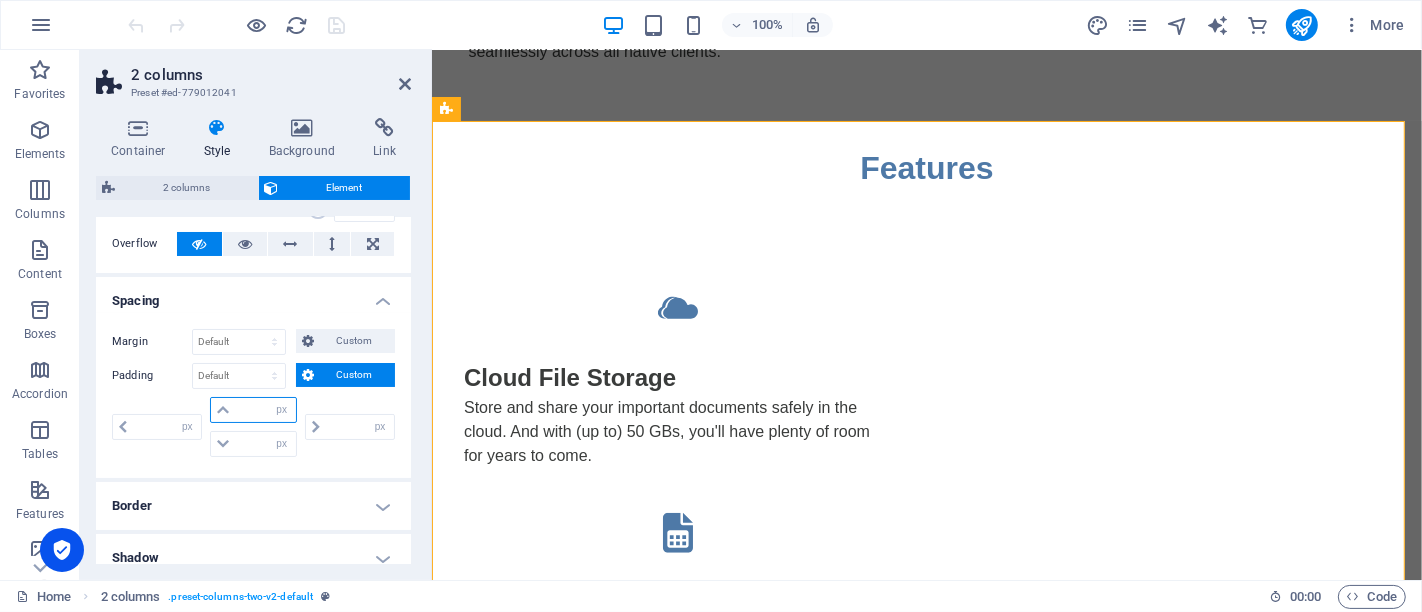 click at bounding box center (265, 410) 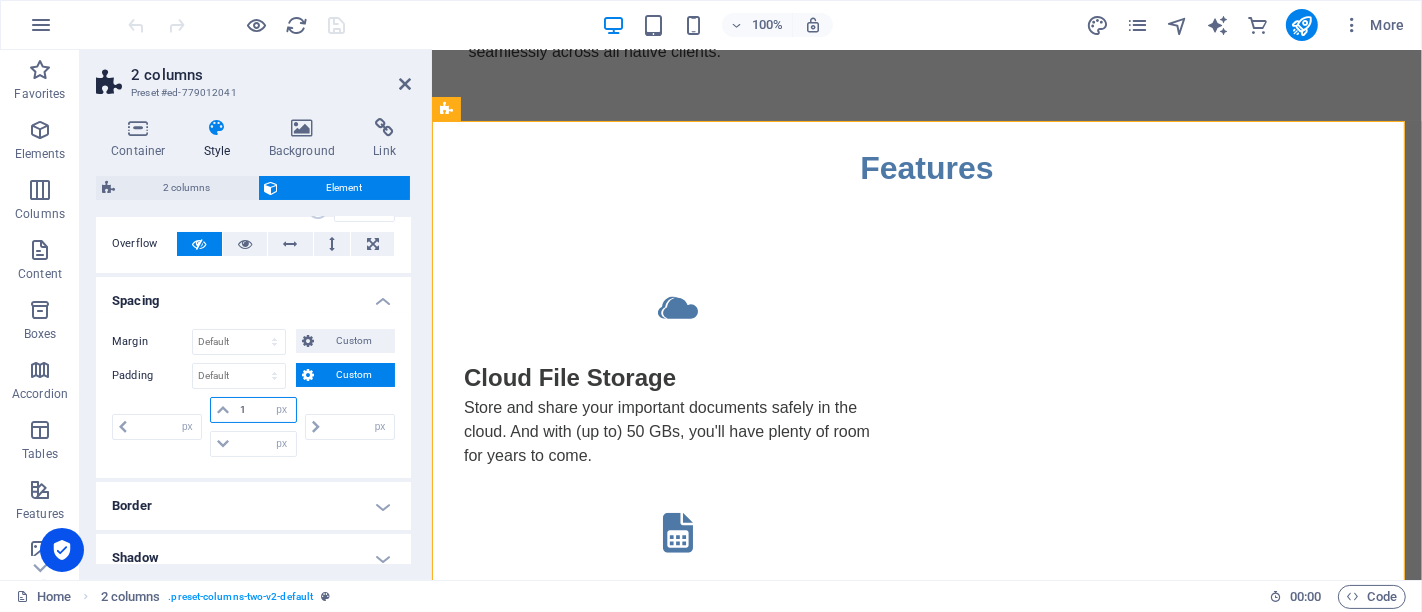 type on "12" 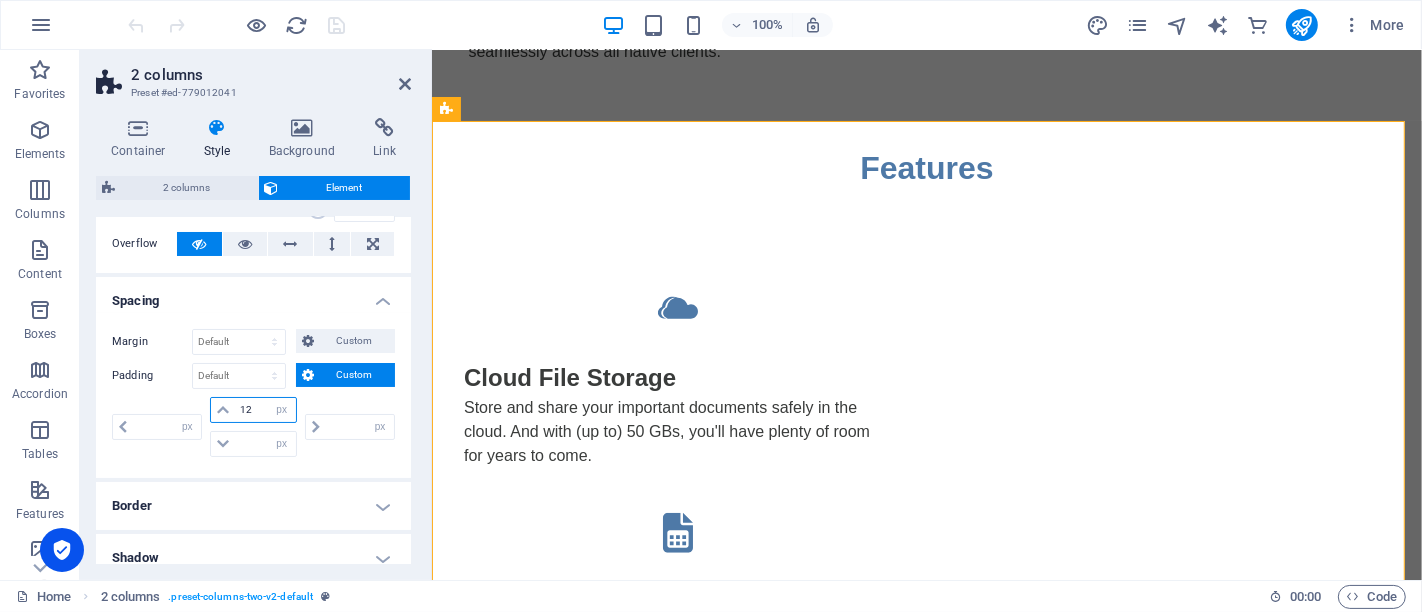 type on "0" 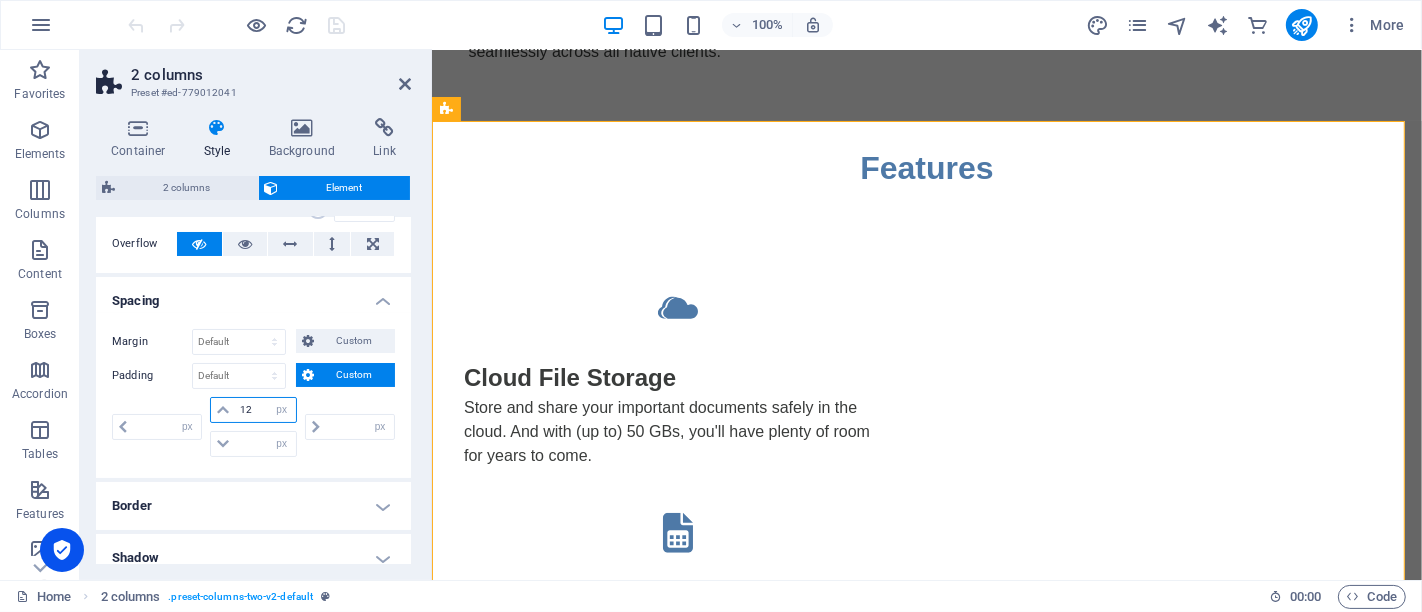 type on "0" 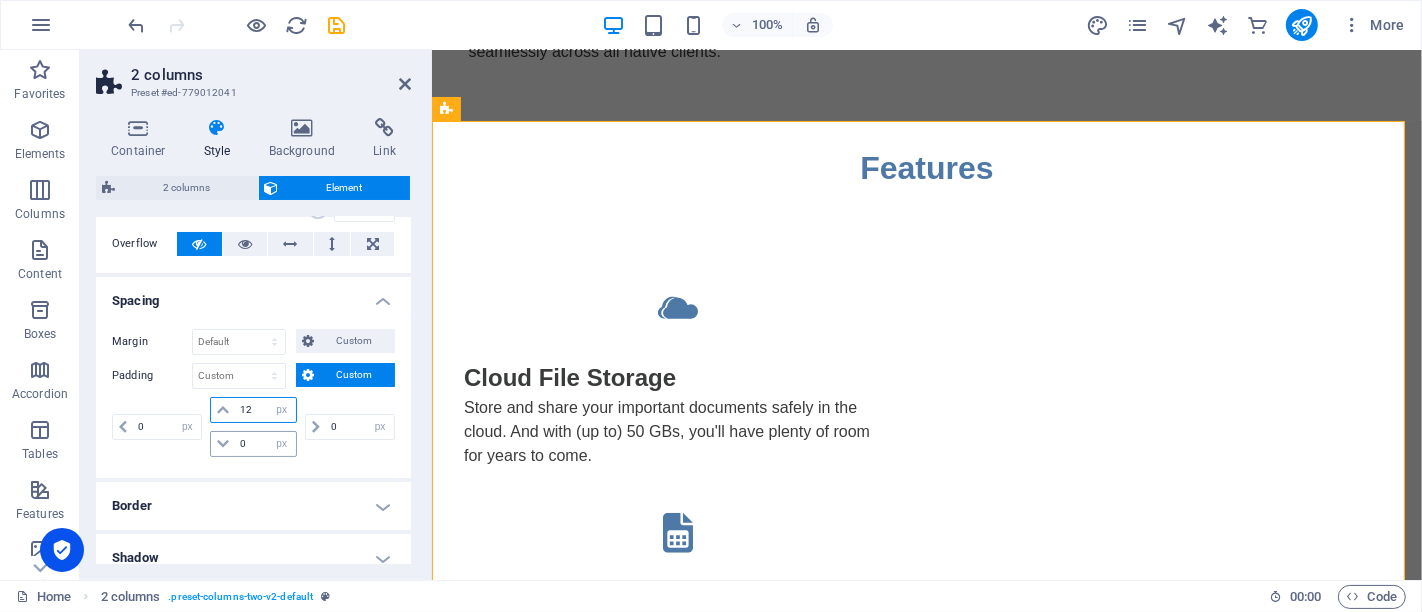 type on "12" 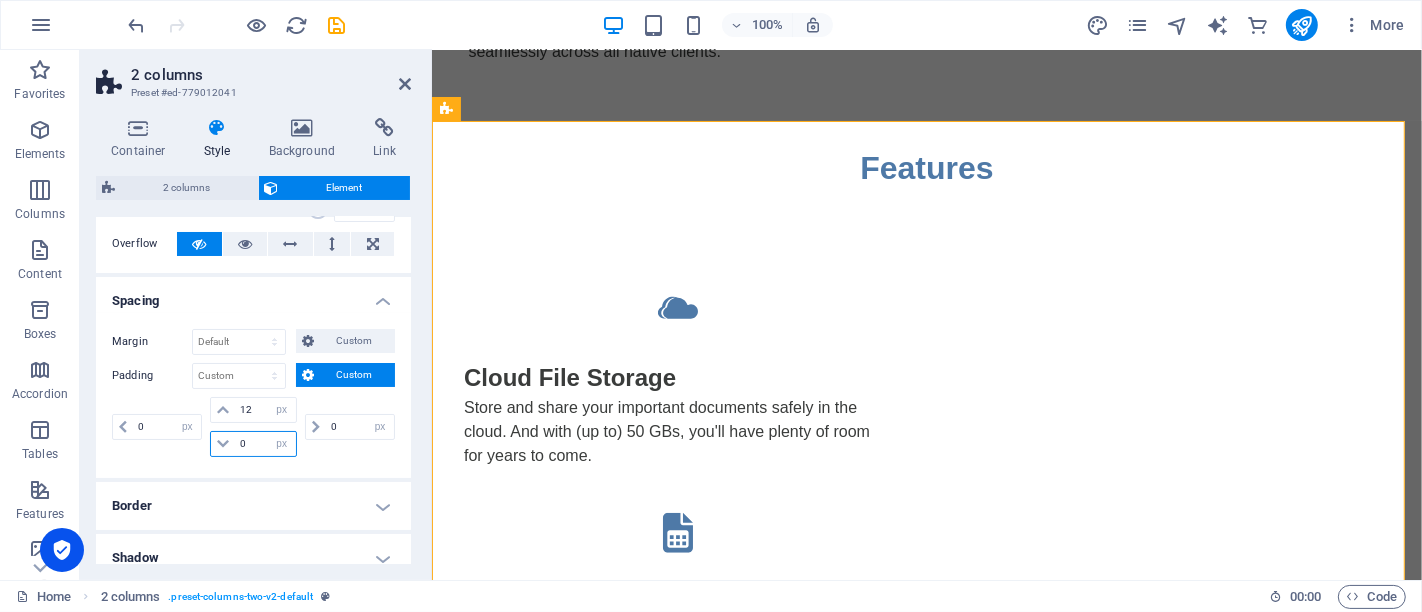drag, startPoint x: 260, startPoint y: 442, endPoint x: 237, endPoint y: 442, distance: 23 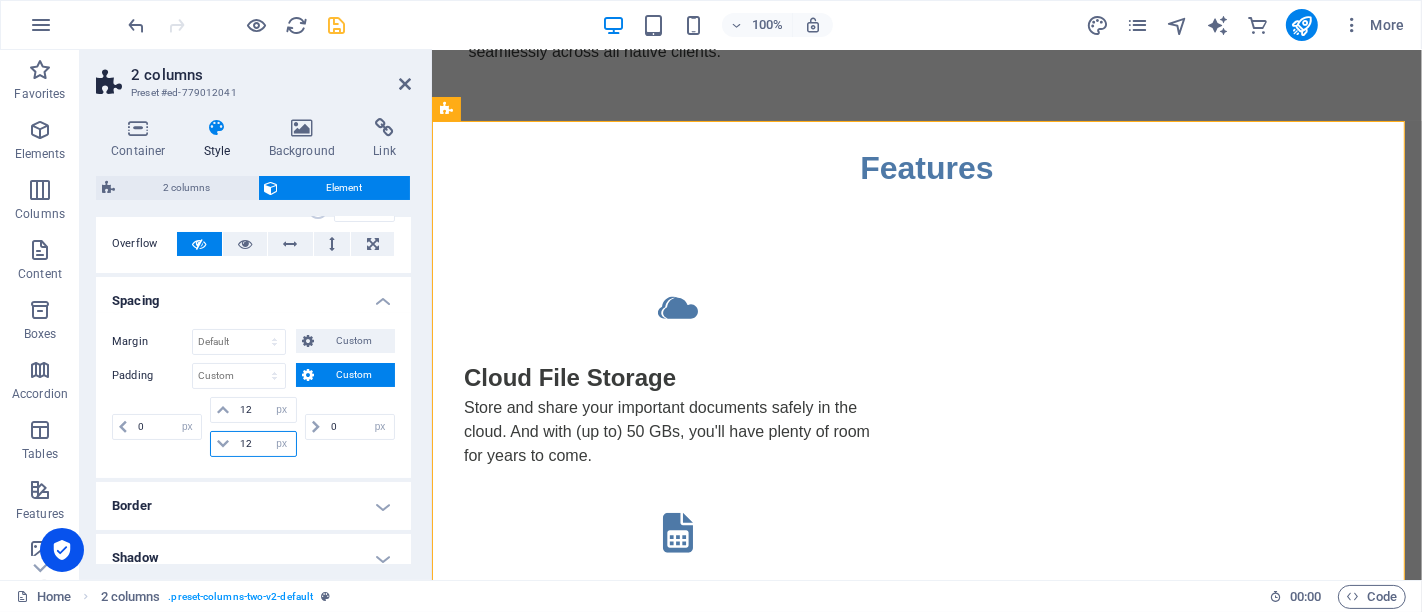 type on "12" 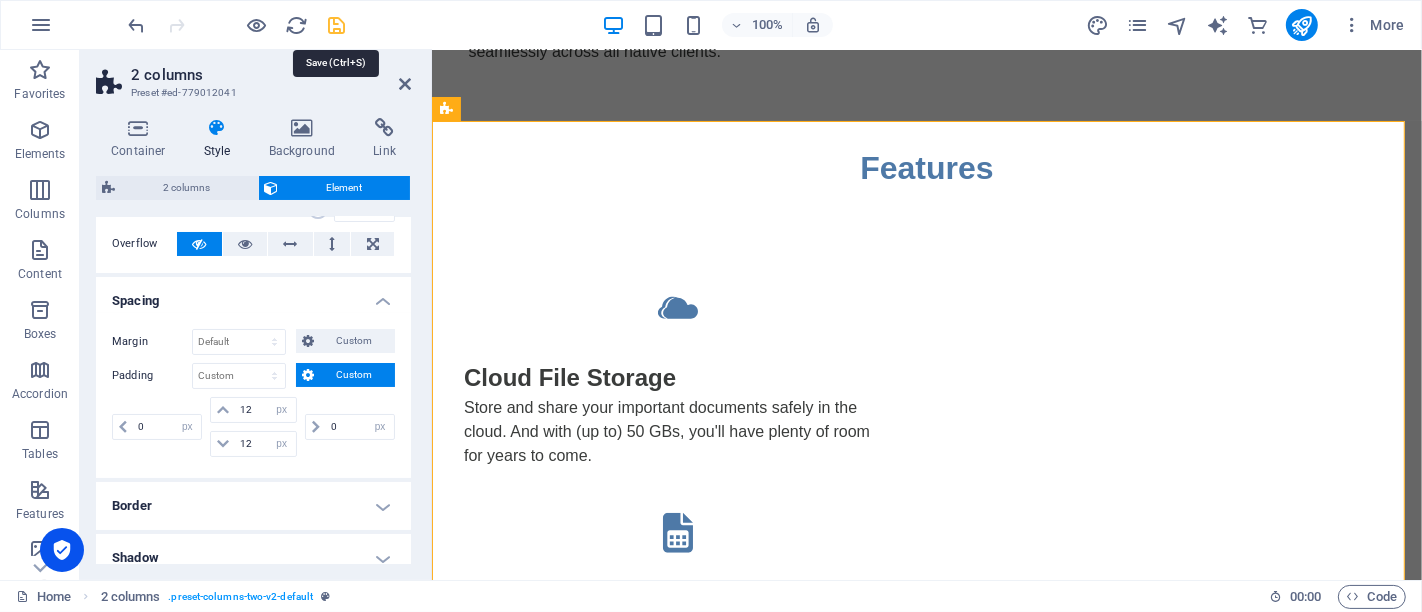 click at bounding box center [337, 25] 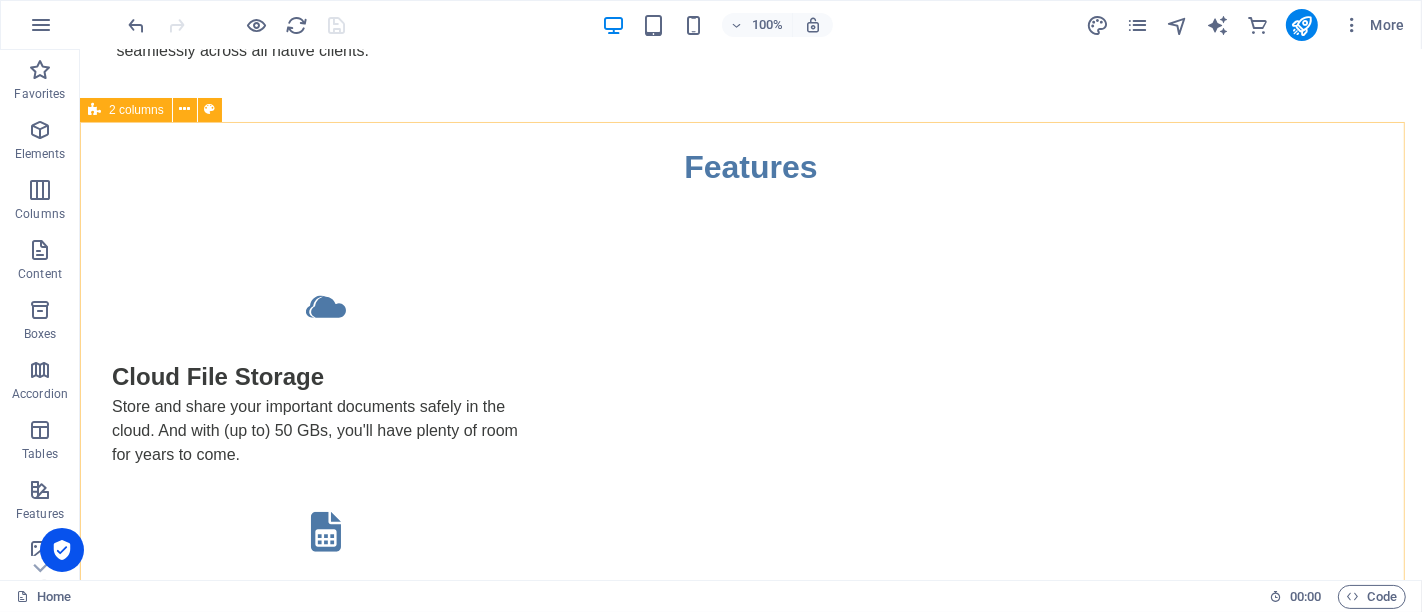 click on "2 columns" at bounding box center [136, 110] 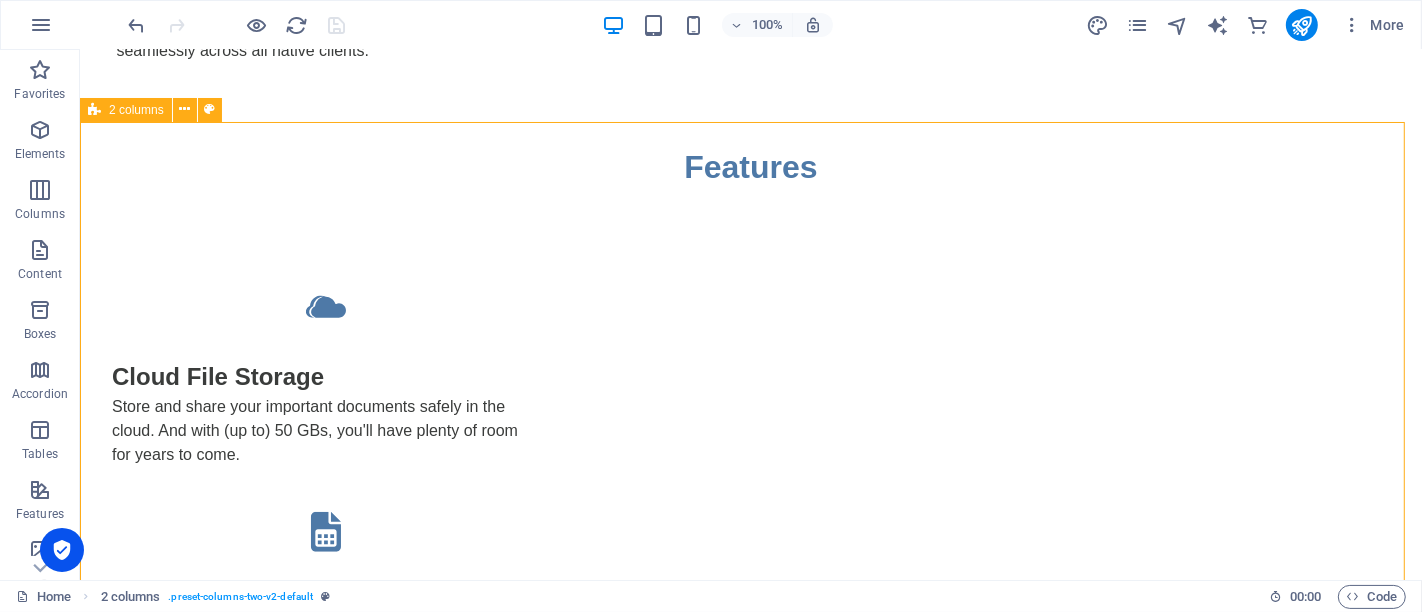 click on "2 columns" at bounding box center [136, 110] 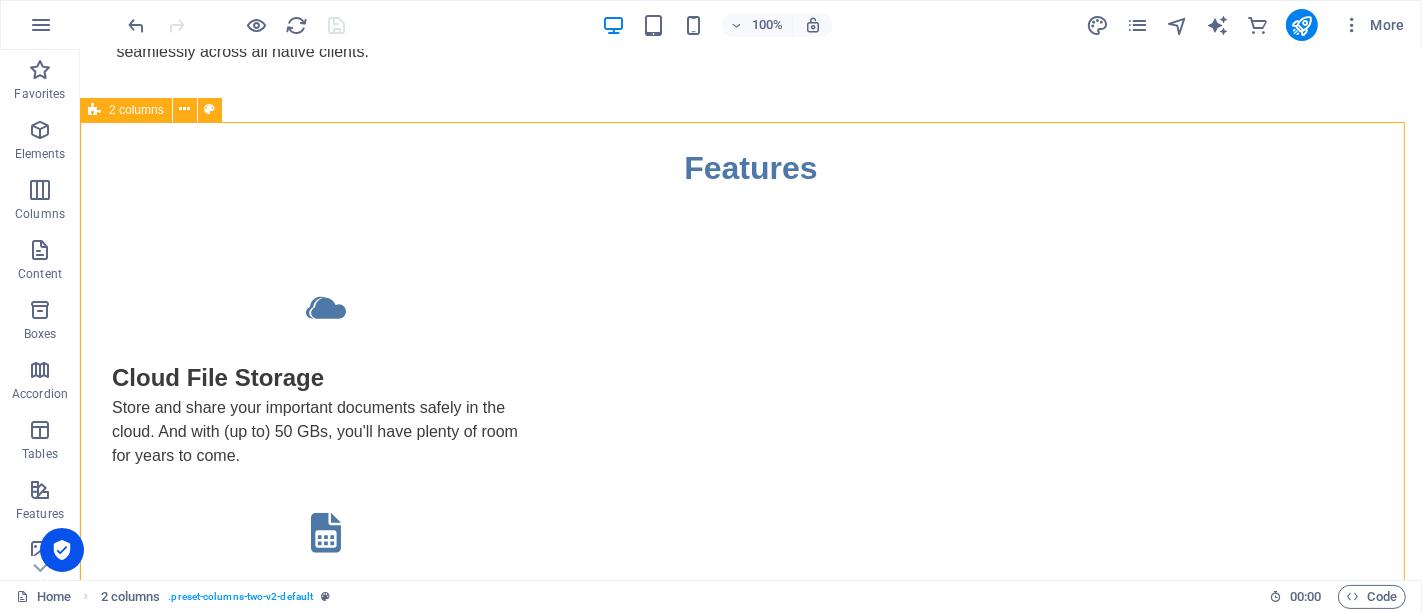 select on "px" 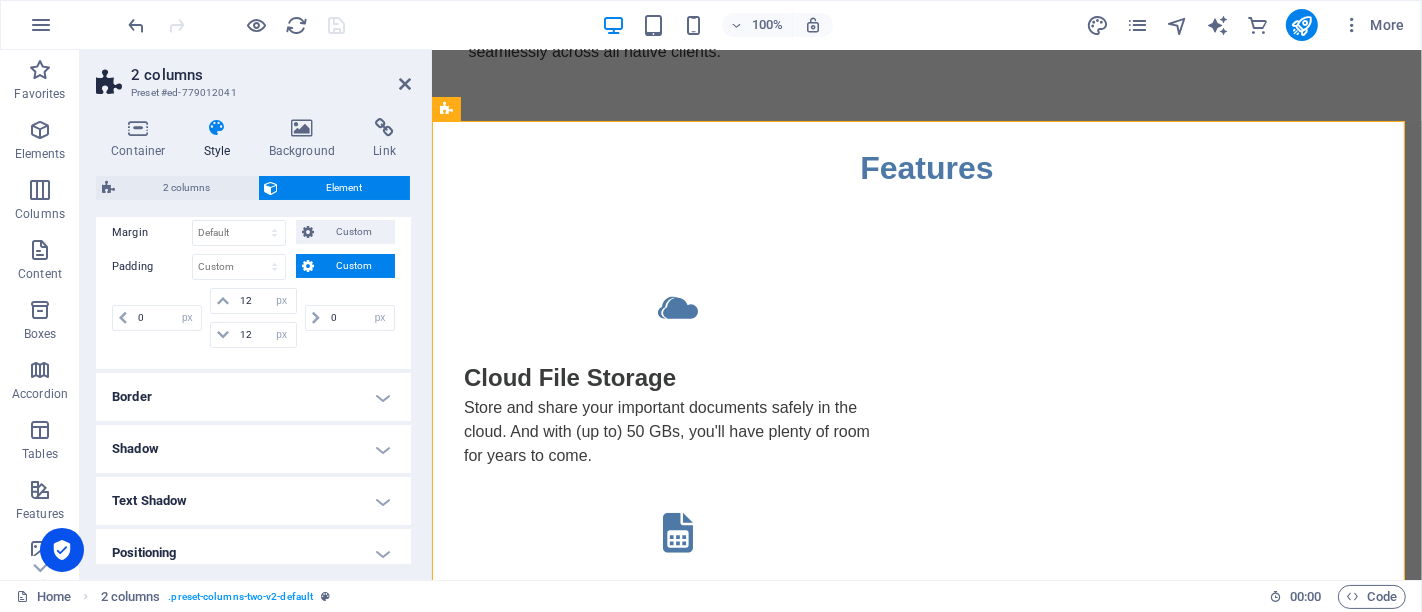 scroll, scrollTop: 222, scrollLeft: 0, axis: vertical 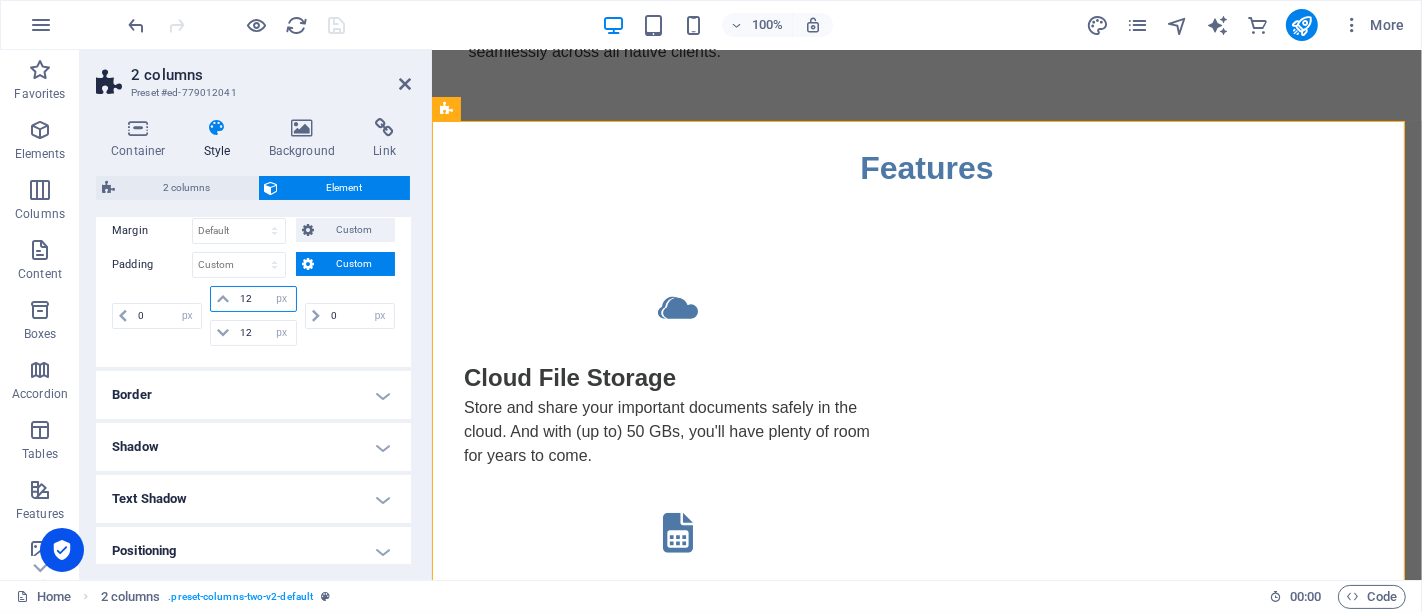 drag, startPoint x: 262, startPoint y: 295, endPoint x: 230, endPoint y: 297, distance: 32.06244 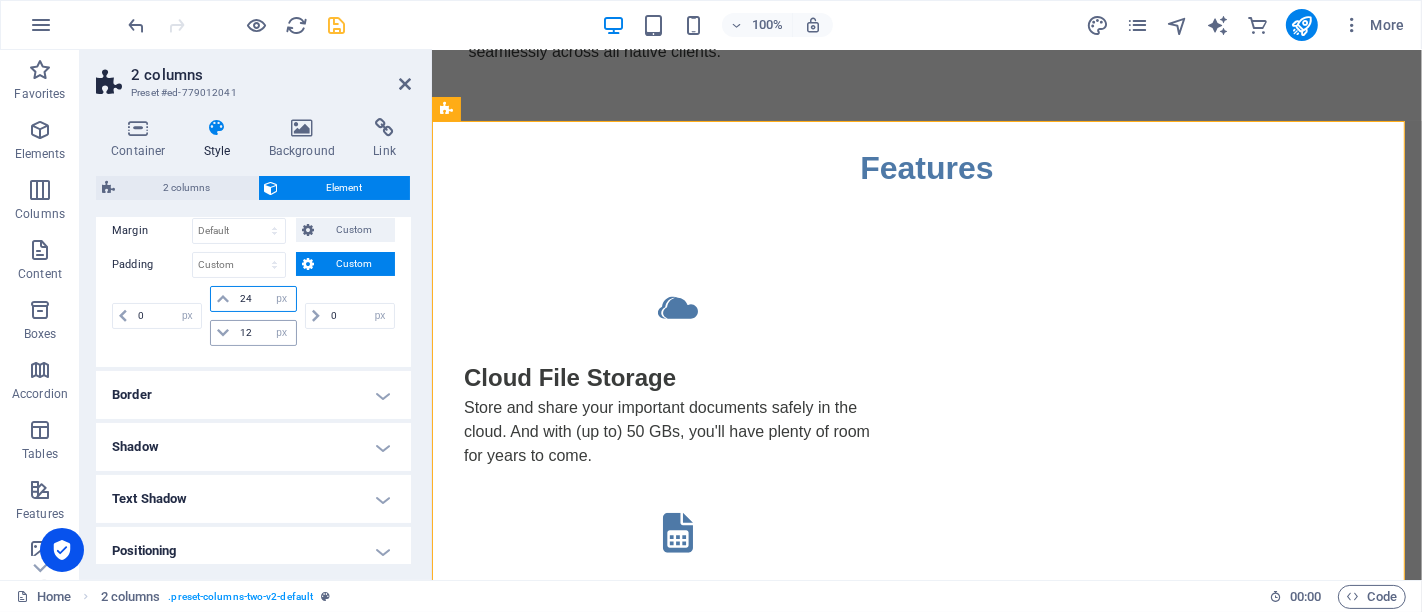 type on "24" 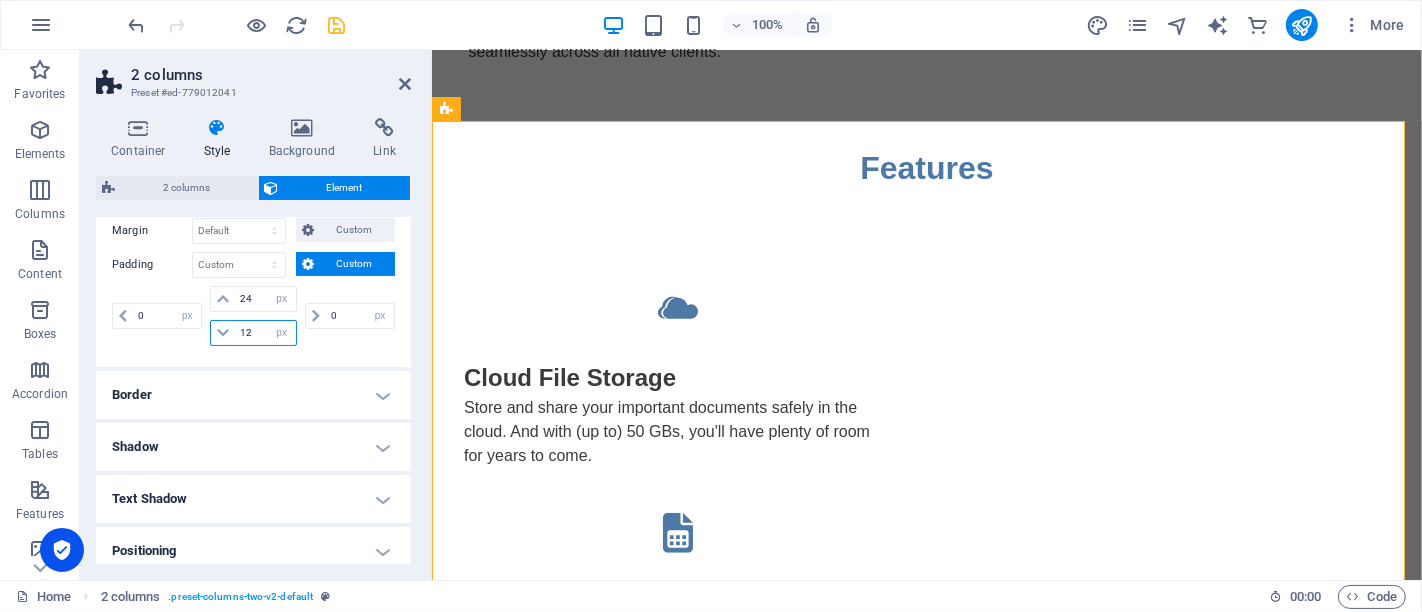 drag, startPoint x: 260, startPoint y: 331, endPoint x: 239, endPoint y: 331, distance: 21 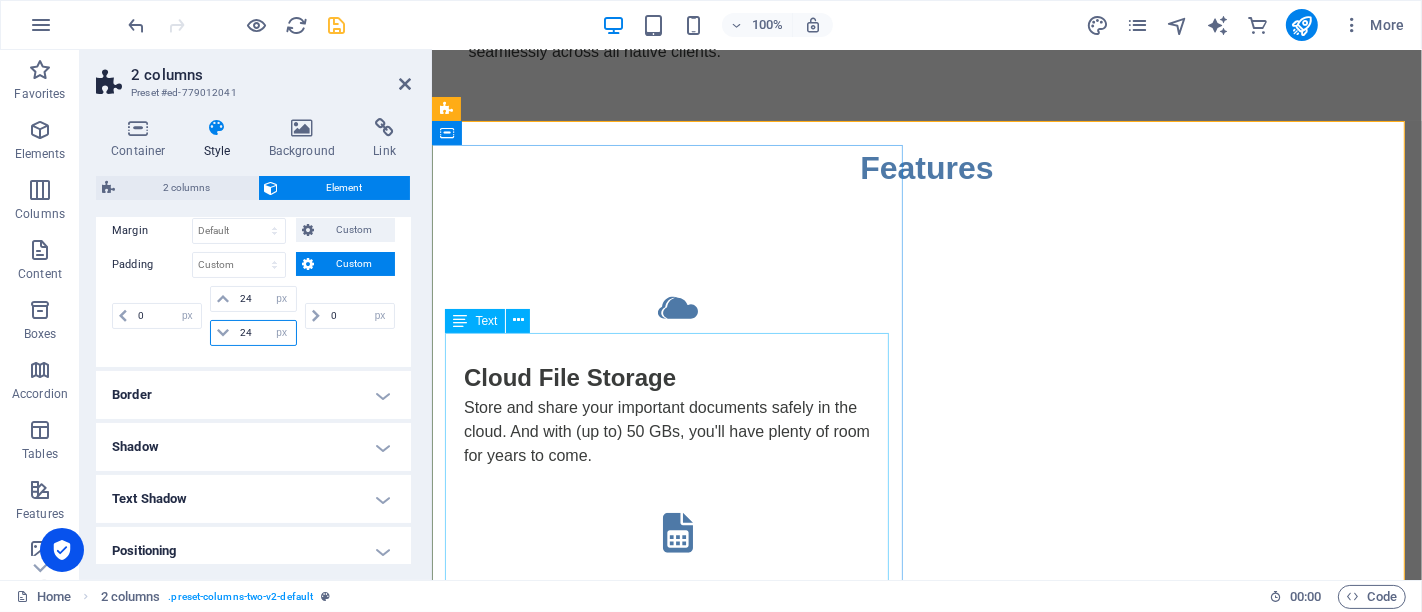 type on "24" 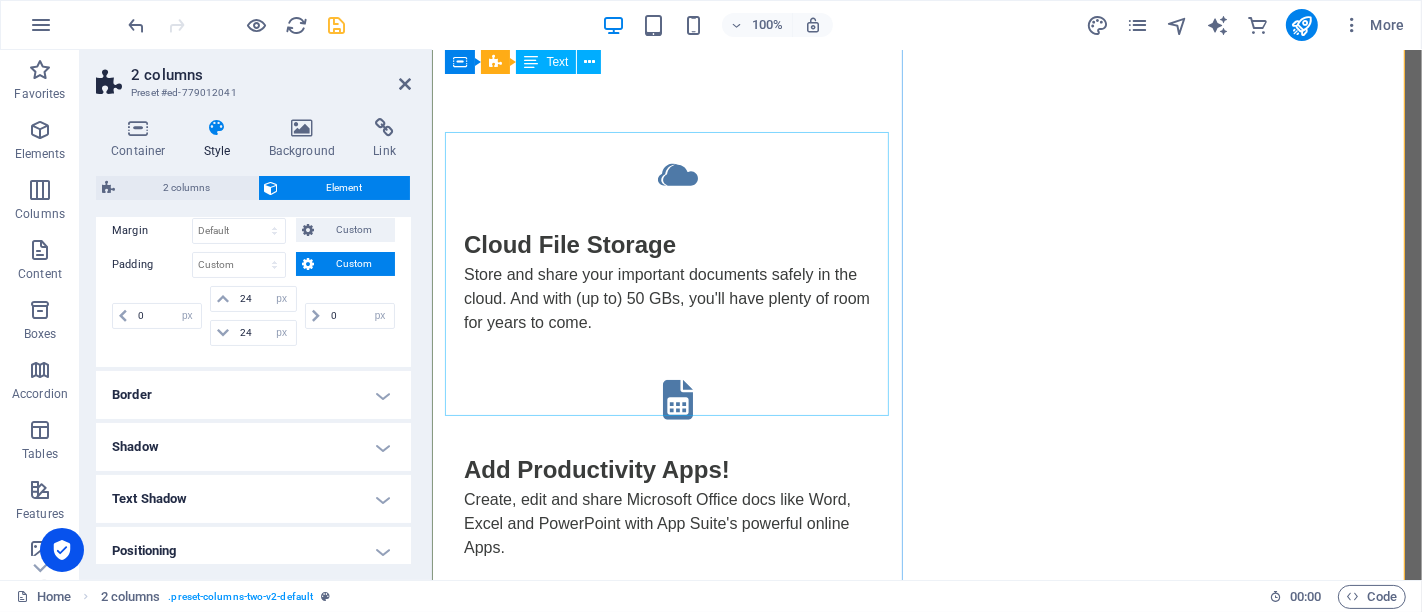 scroll, scrollTop: 1665, scrollLeft: 0, axis: vertical 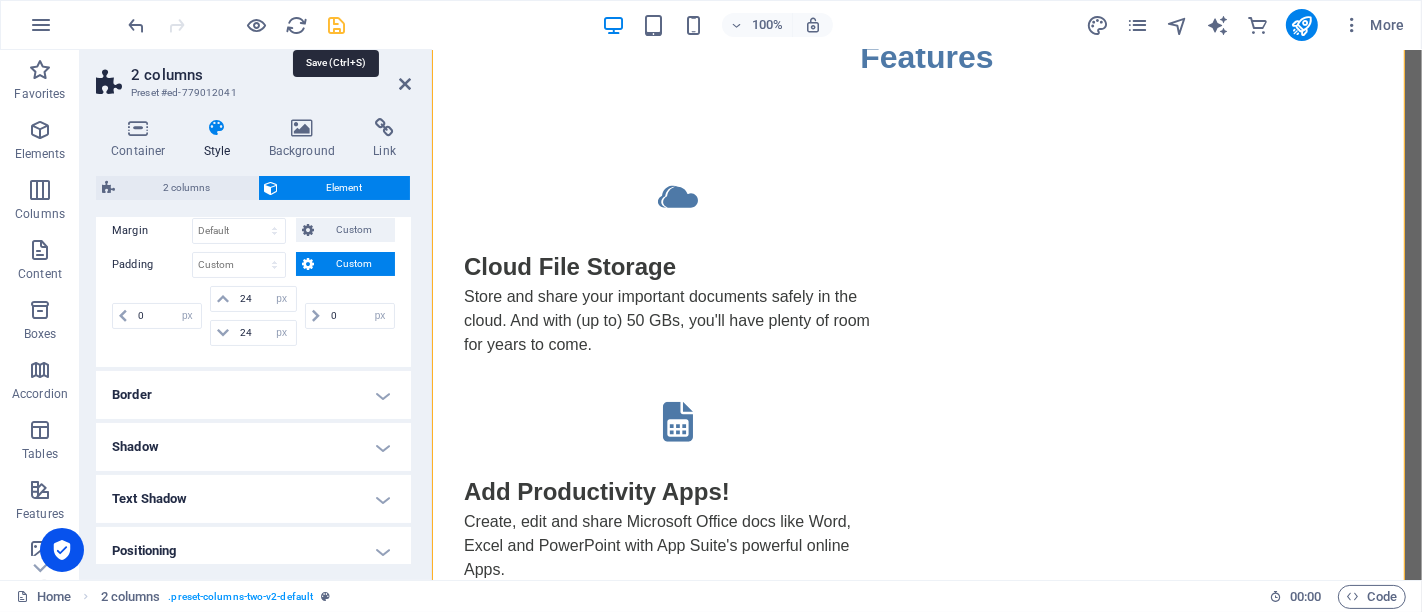 click at bounding box center (337, 25) 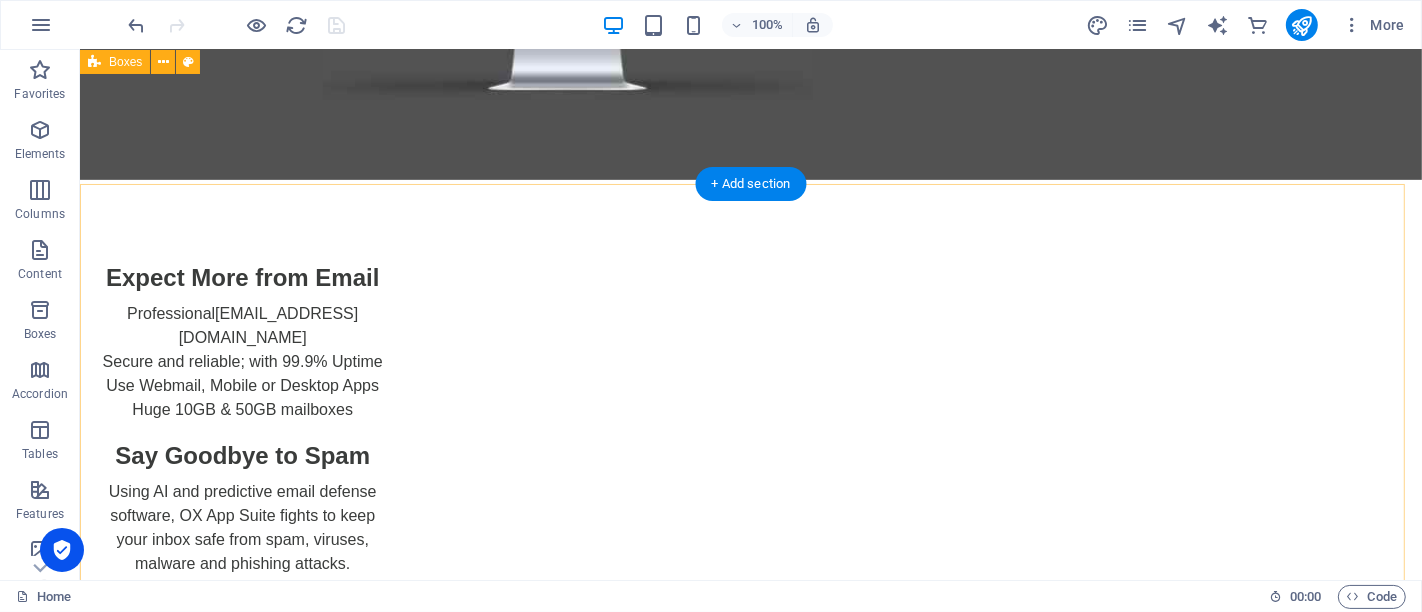 scroll, scrollTop: 555, scrollLeft: 0, axis: vertical 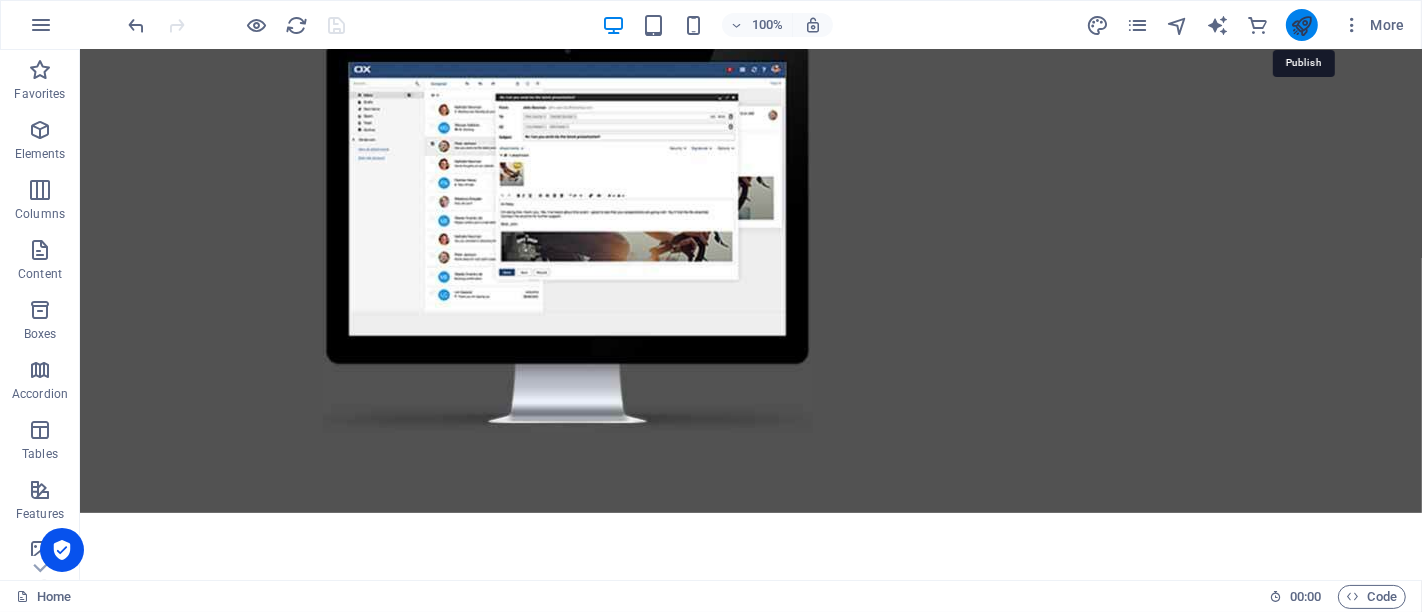 click at bounding box center (1301, 25) 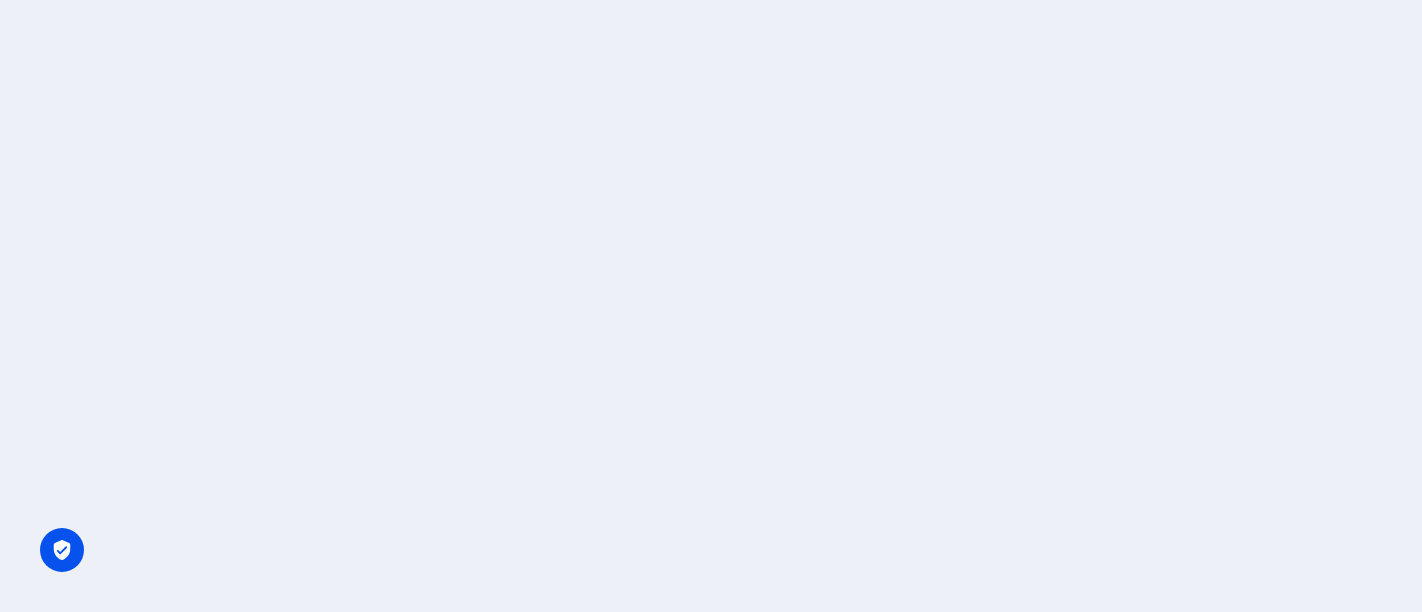 scroll, scrollTop: 0, scrollLeft: 0, axis: both 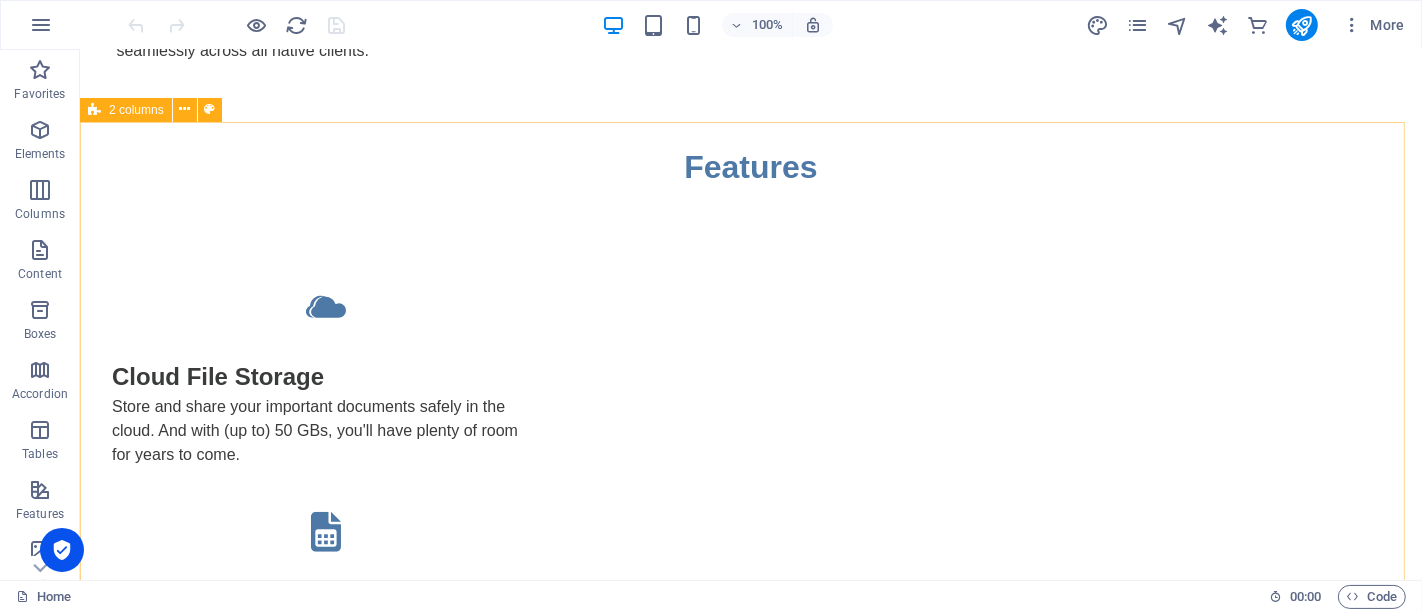 click on "2 columns" at bounding box center (136, 110) 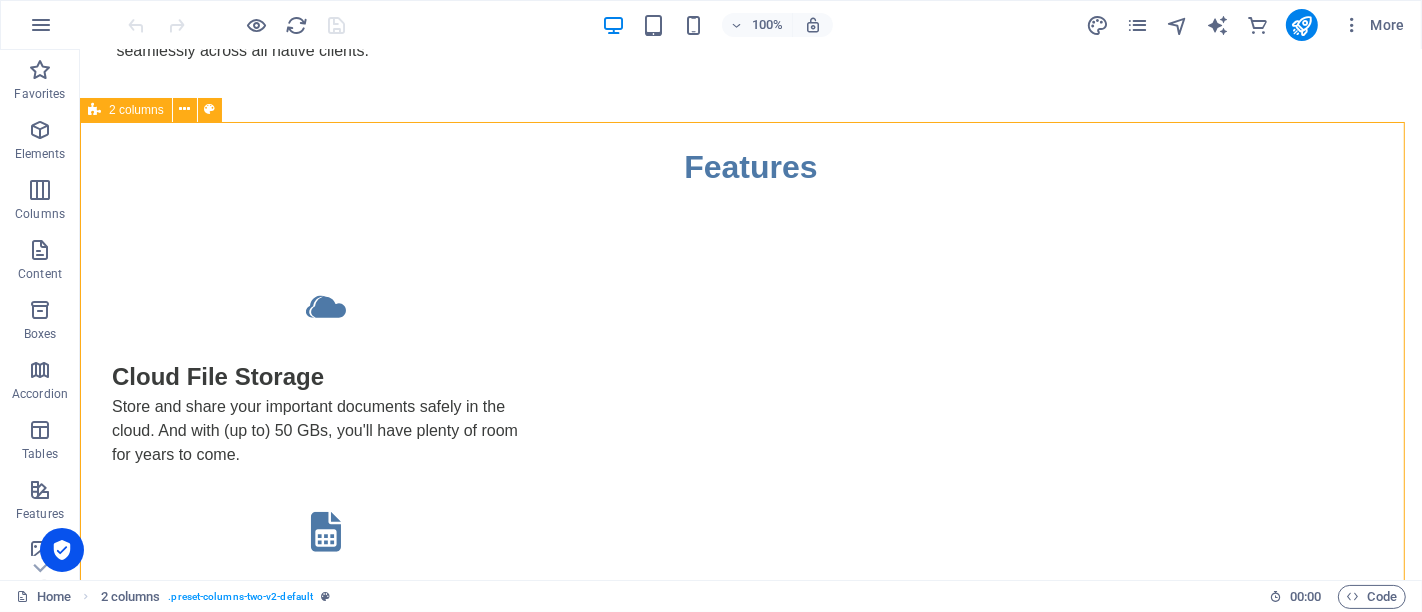 click on "2 columns" at bounding box center [136, 110] 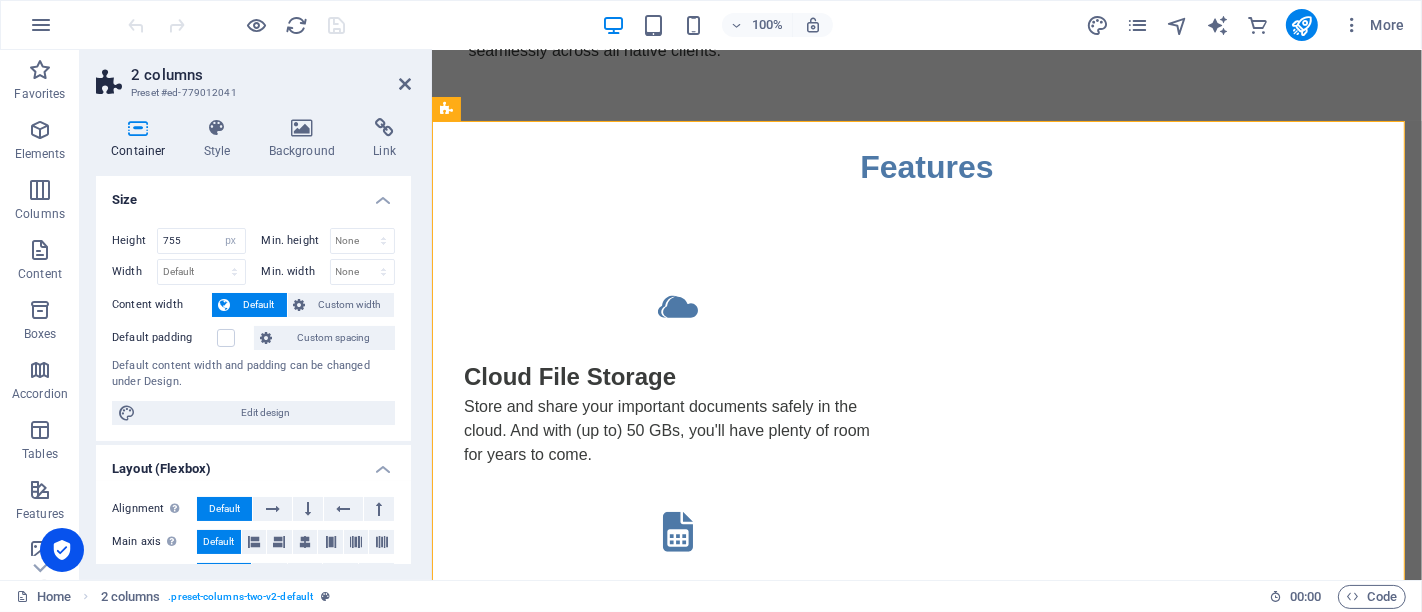 scroll, scrollTop: 1554, scrollLeft: 0, axis: vertical 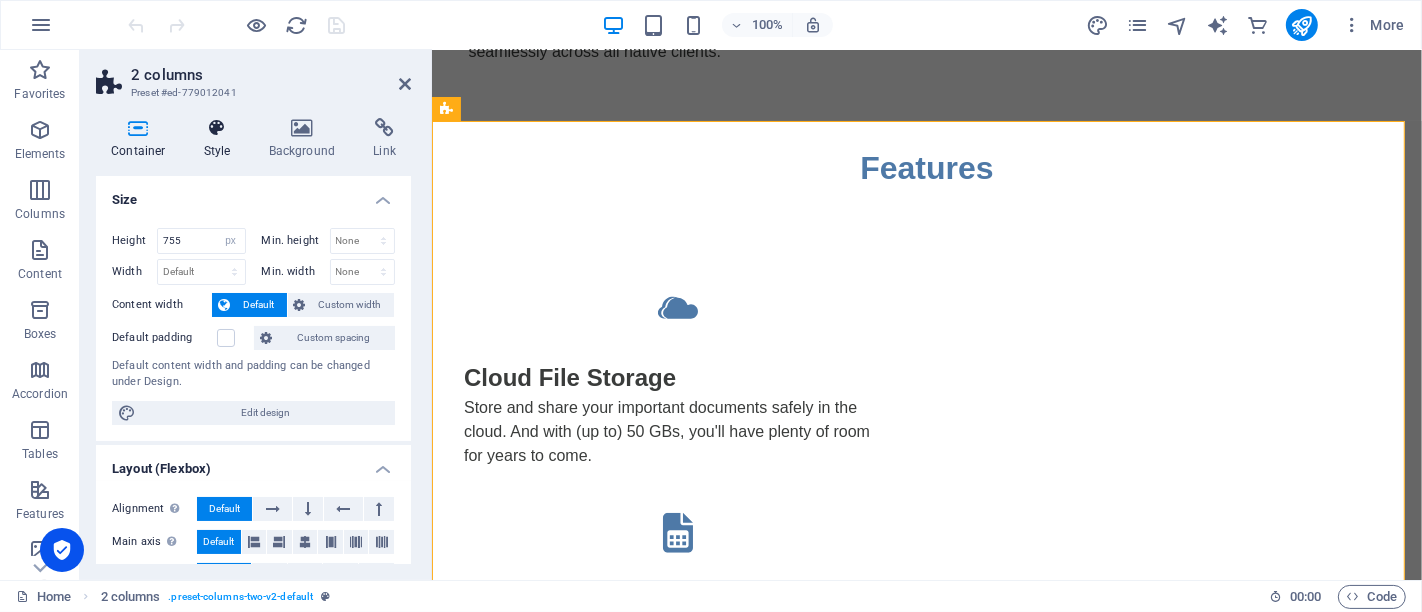 click at bounding box center [217, 128] 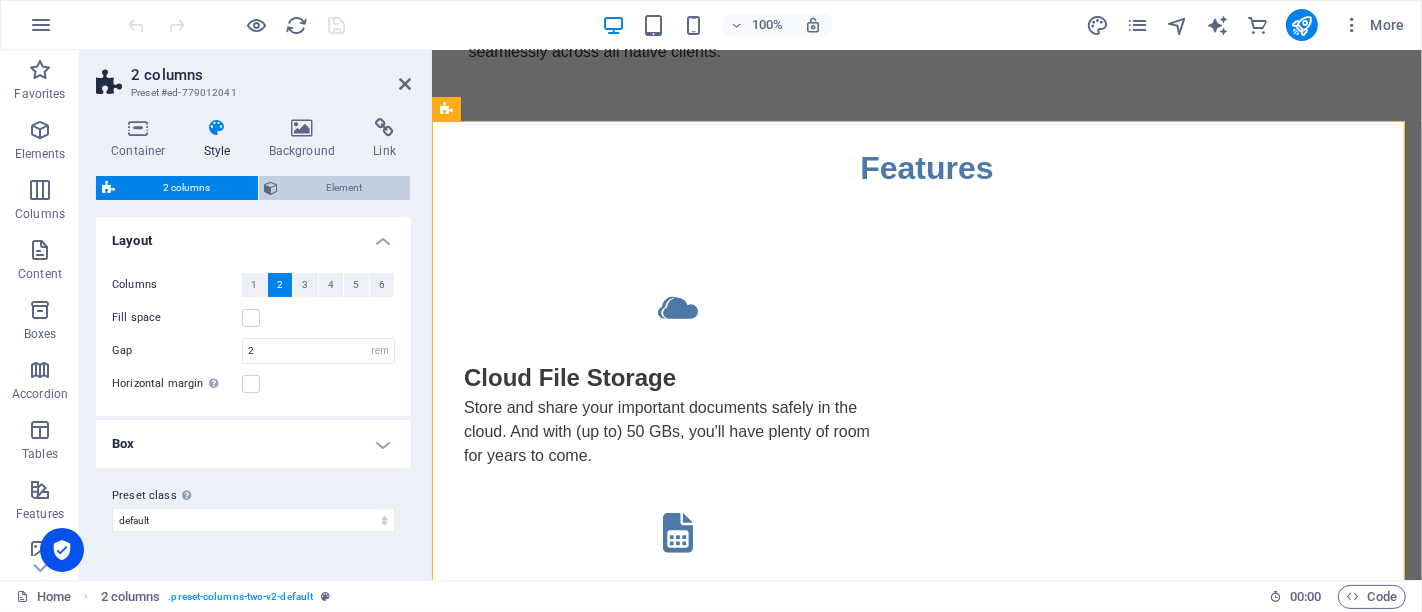 click on "Element" at bounding box center [345, 188] 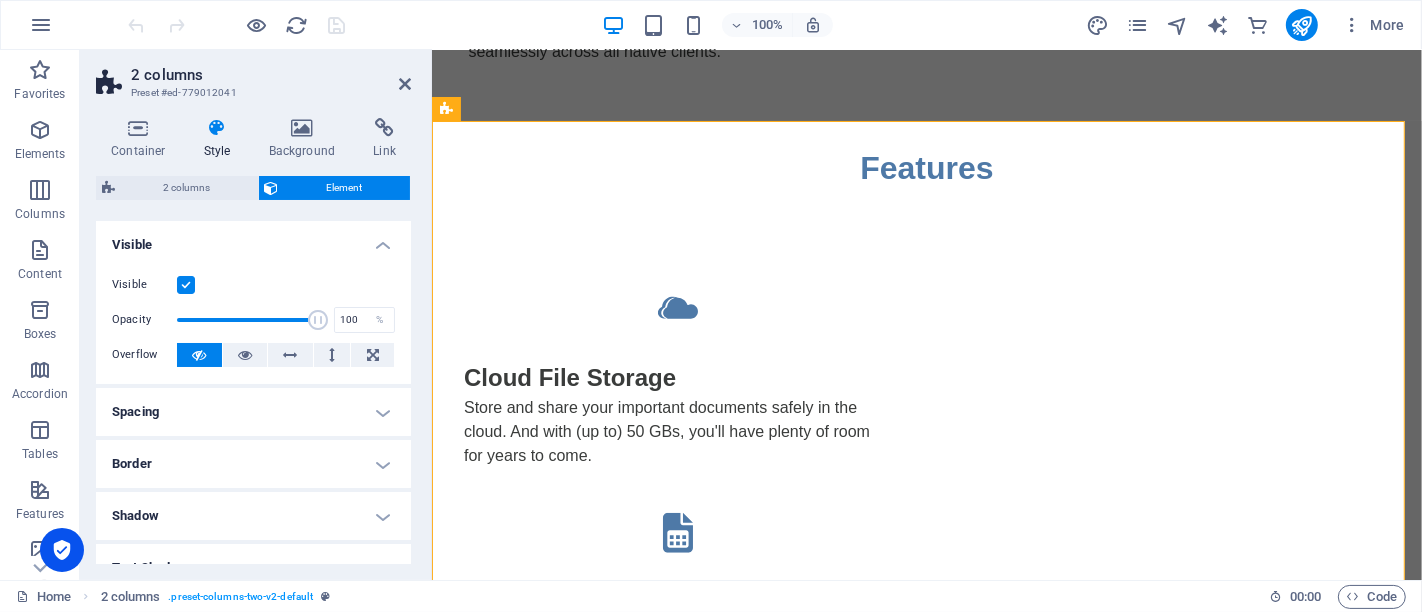 click on "Spacing" at bounding box center [253, 412] 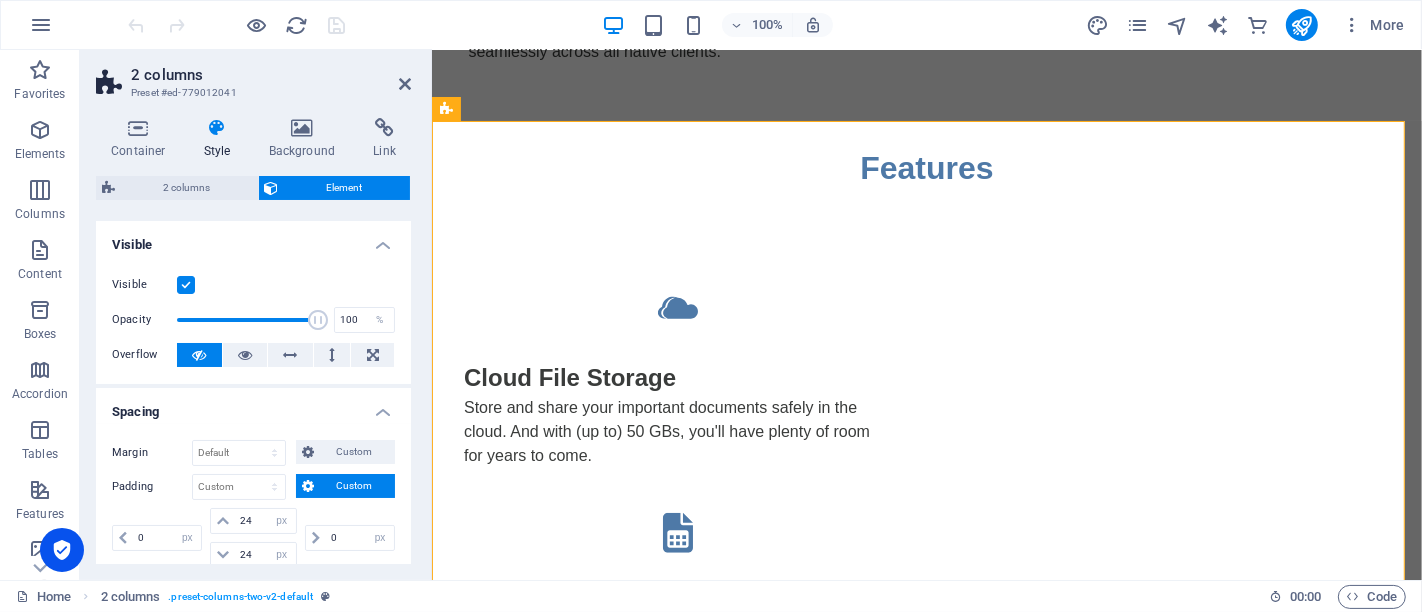 scroll, scrollTop: 111, scrollLeft: 0, axis: vertical 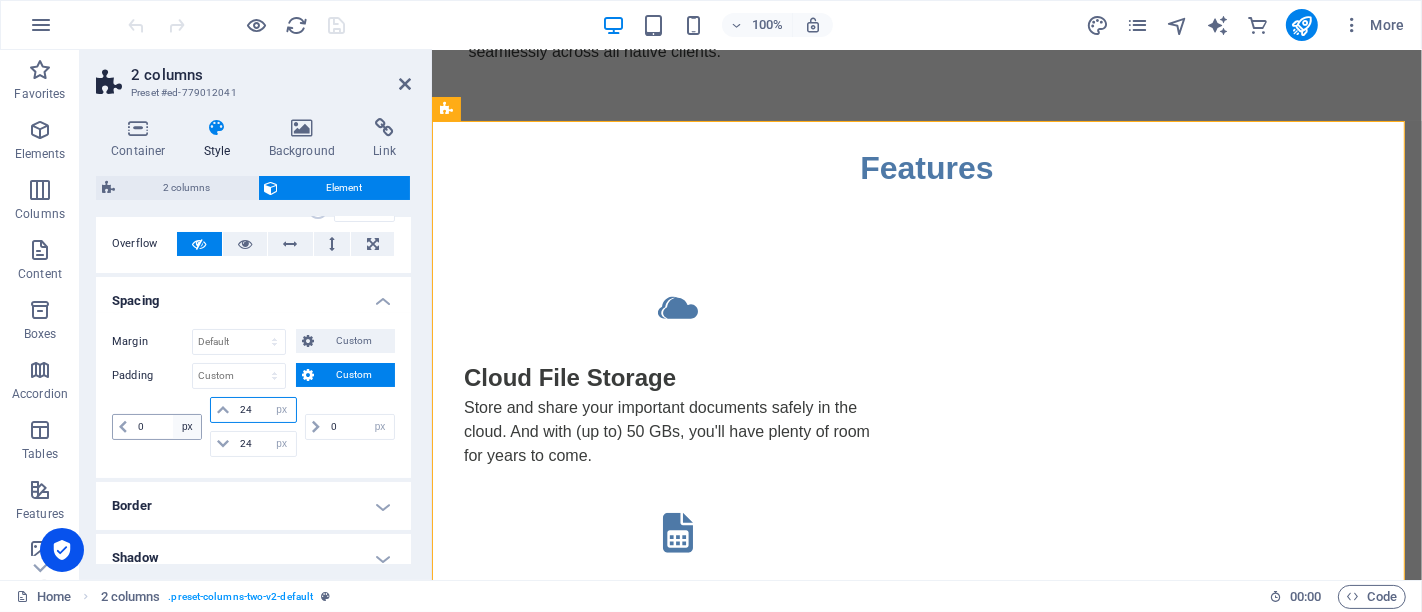 drag, startPoint x: 259, startPoint y: 412, endPoint x: 198, endPoint y: 412, distance: 61 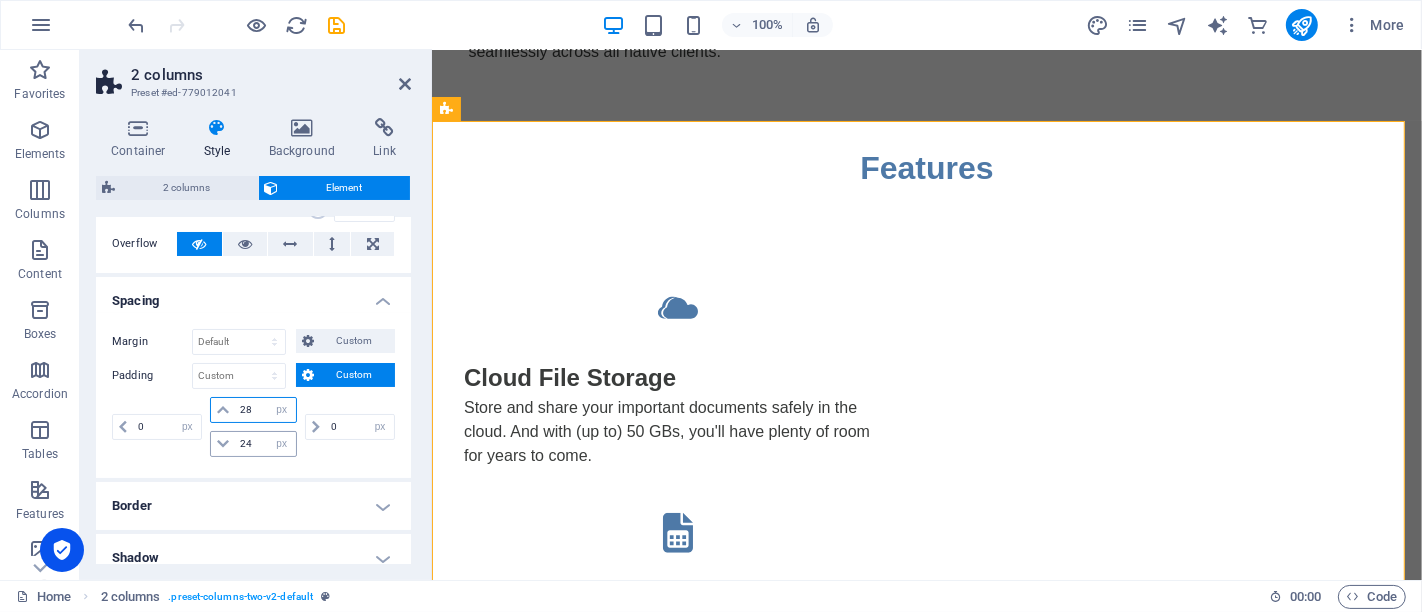 type on "28" 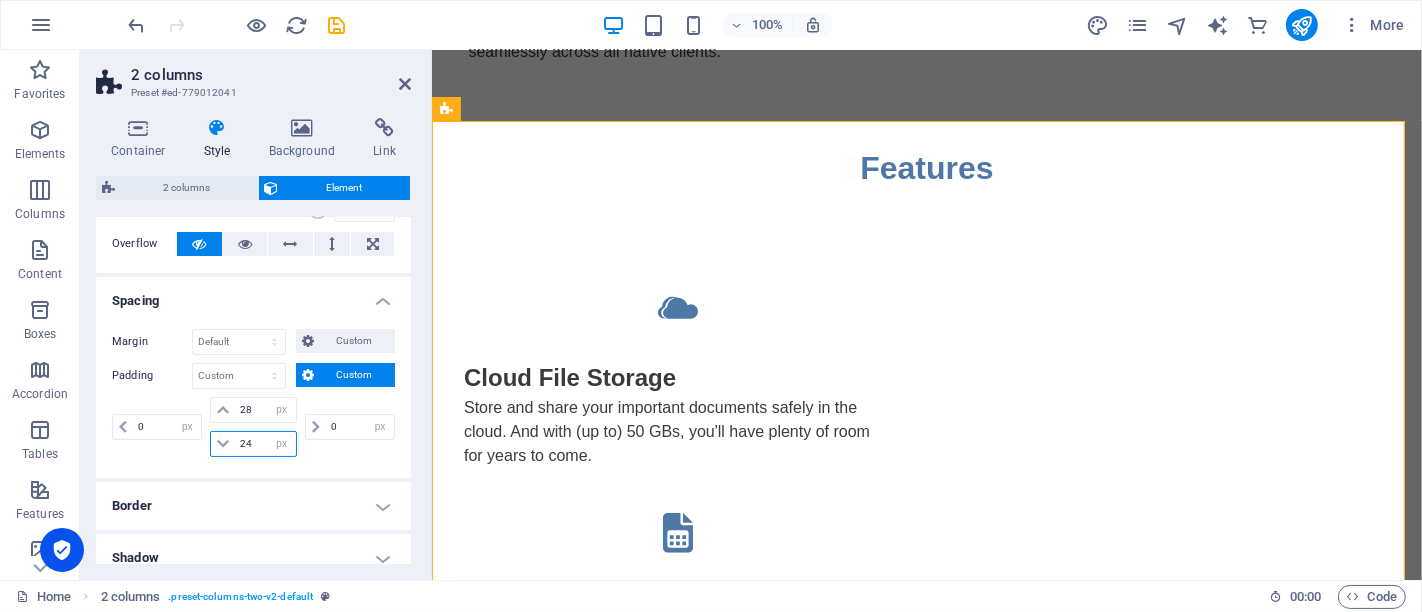 drag, startPoint x: 260, startPoint y: 441, endPoint x: 220, endPoint y: 439, distance: 40.04997 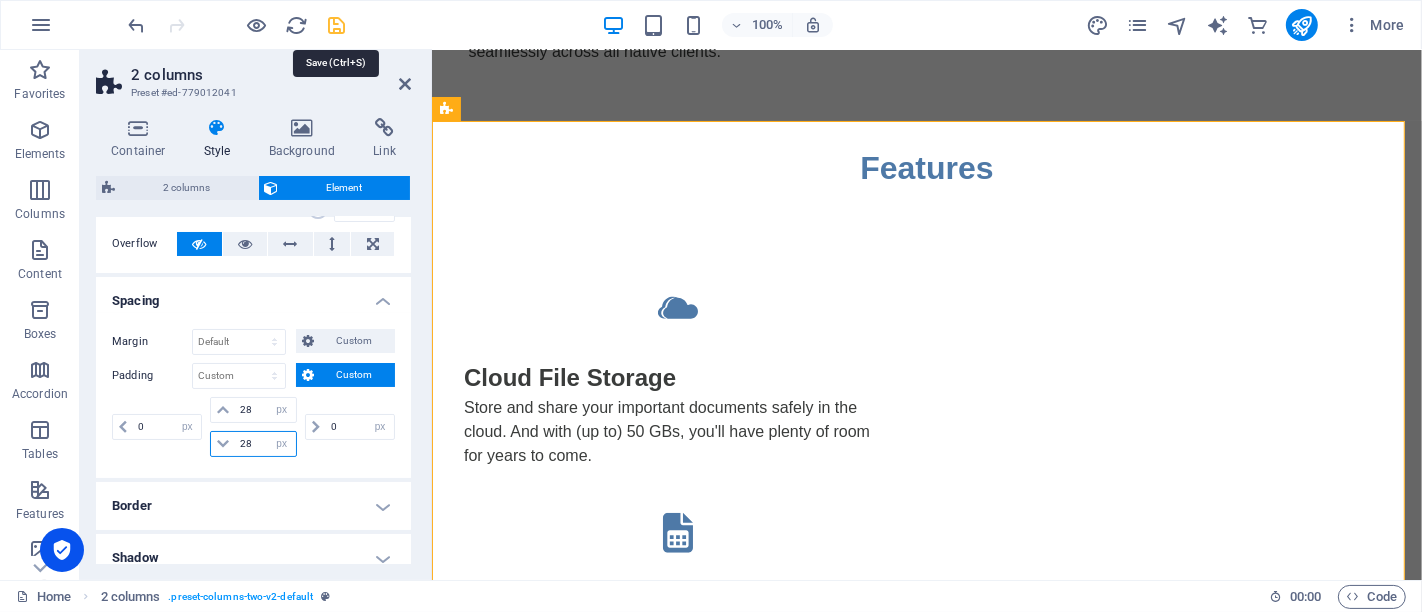 type on "28" 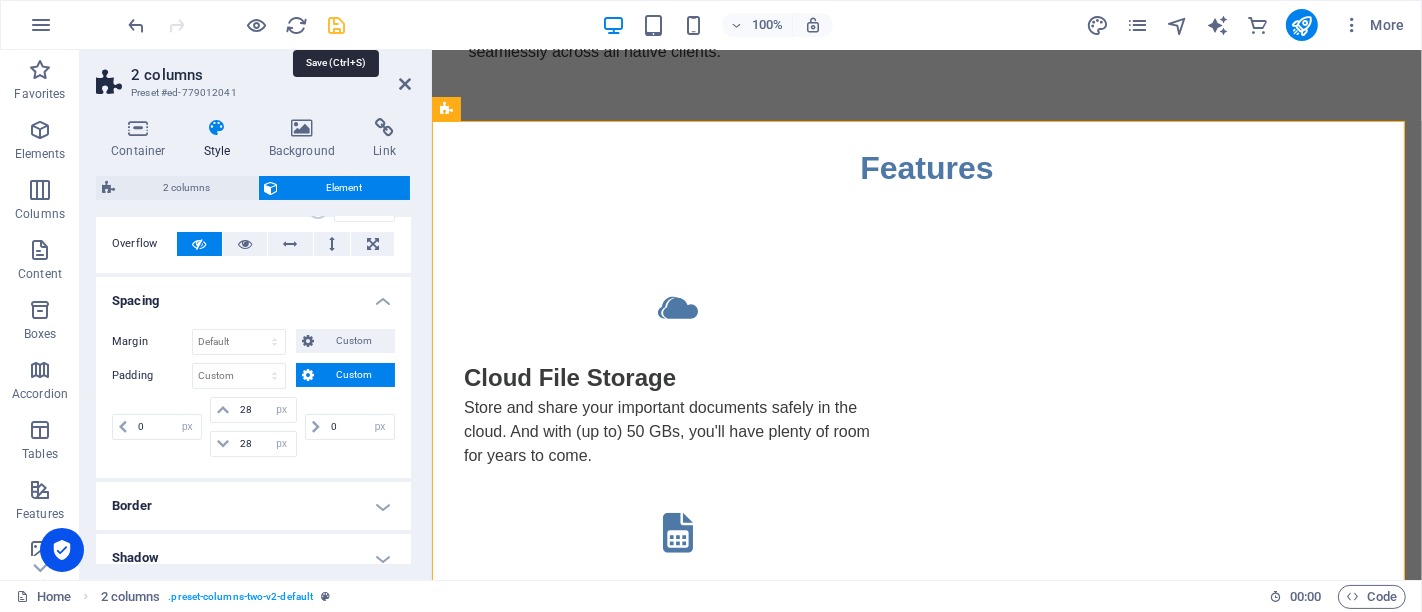 click at bounding box center [337, 25] 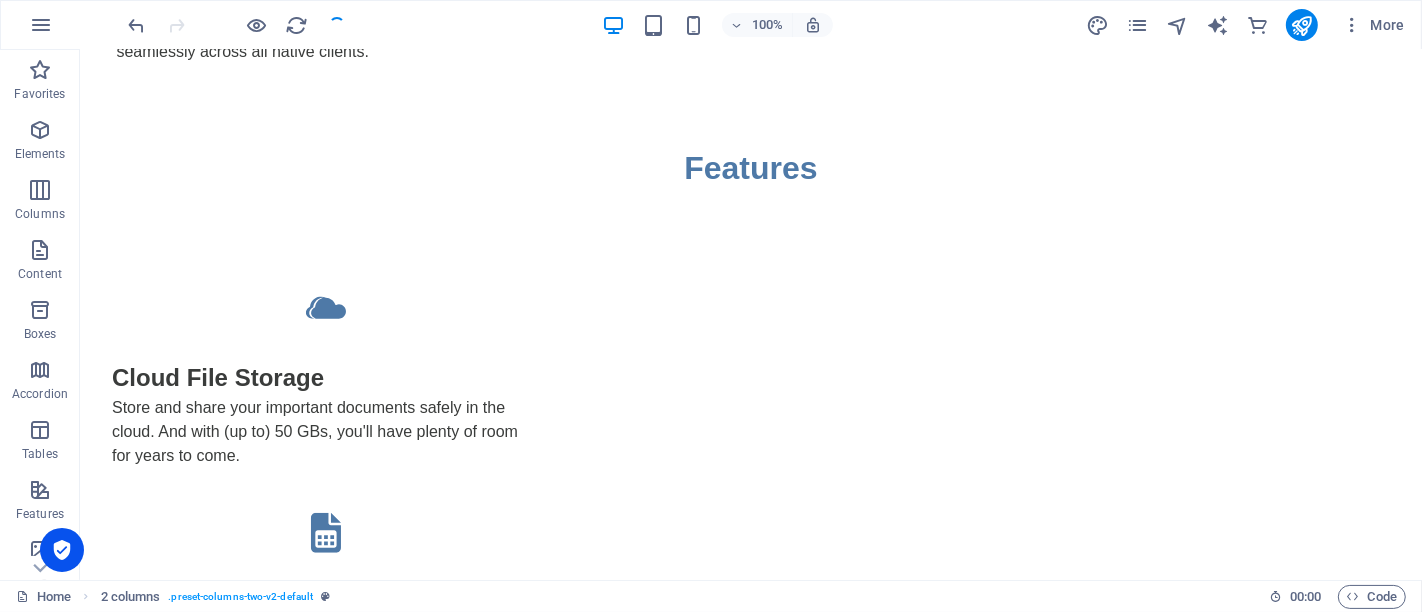 scroll, scrollTop: 1555, scrollLeft: 0, axis: vertical 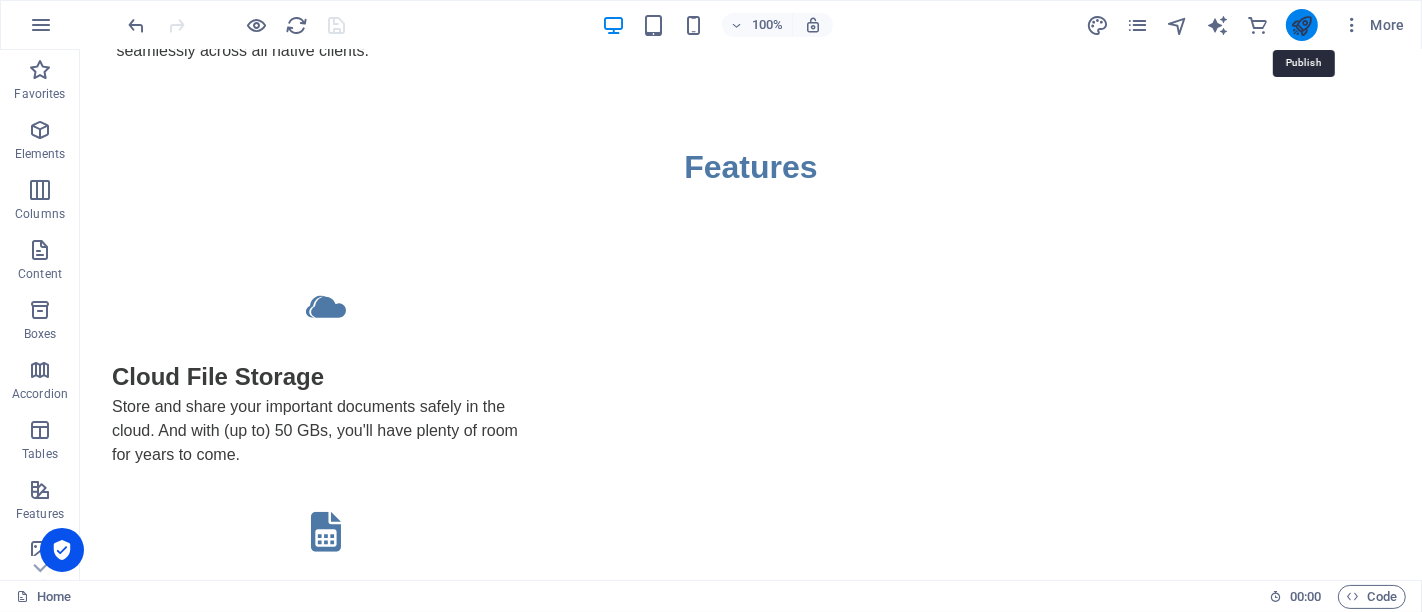 click at bounding box center [1301, 25] 